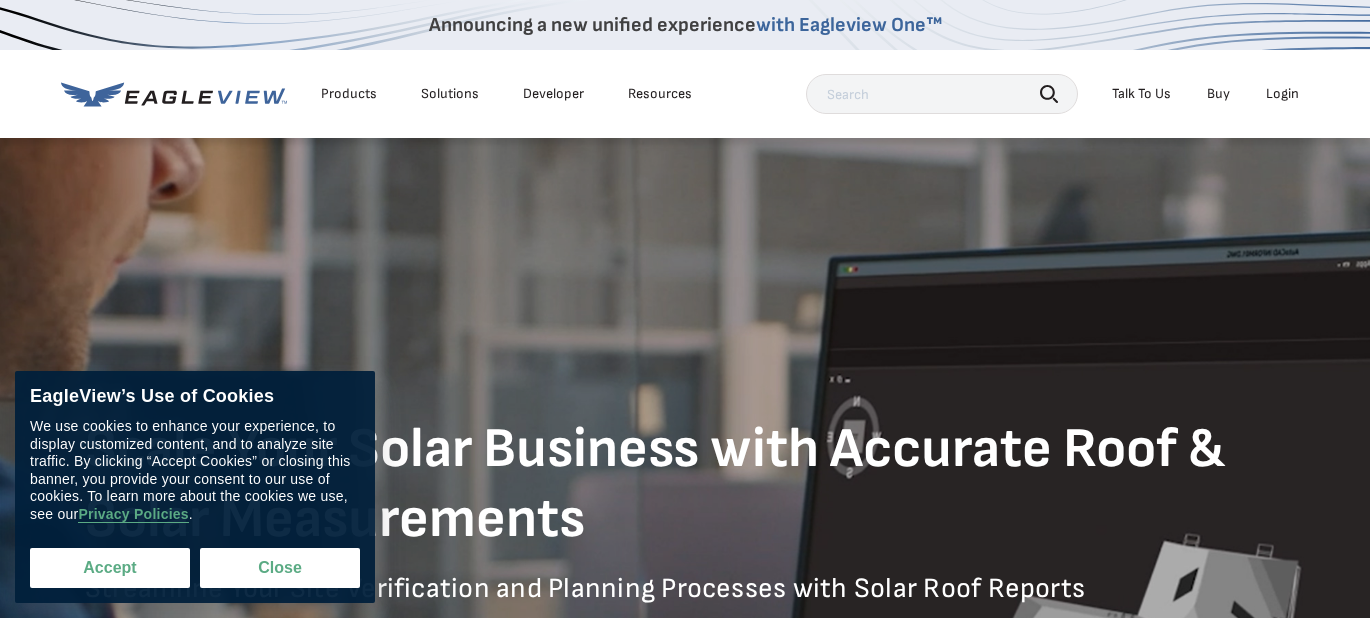 scroll, scrollTop: 0, scrollLeft: 0, axis: both 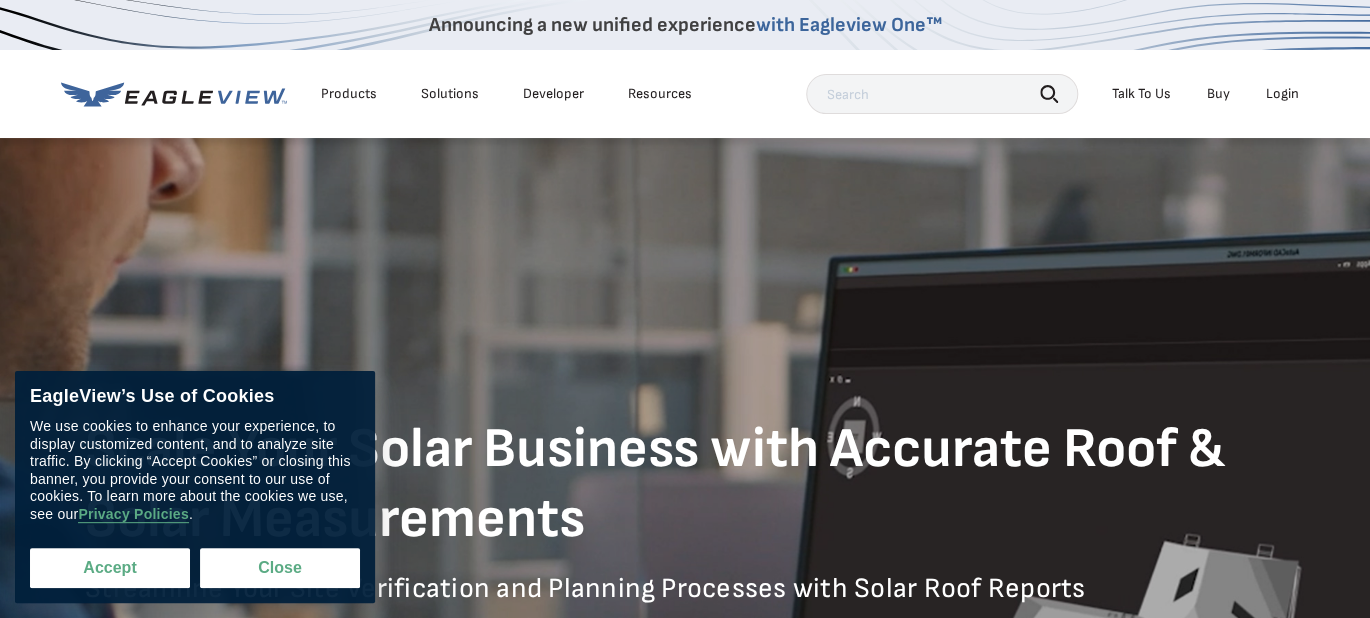 click on "Accept" at bounding box center [110, 568] 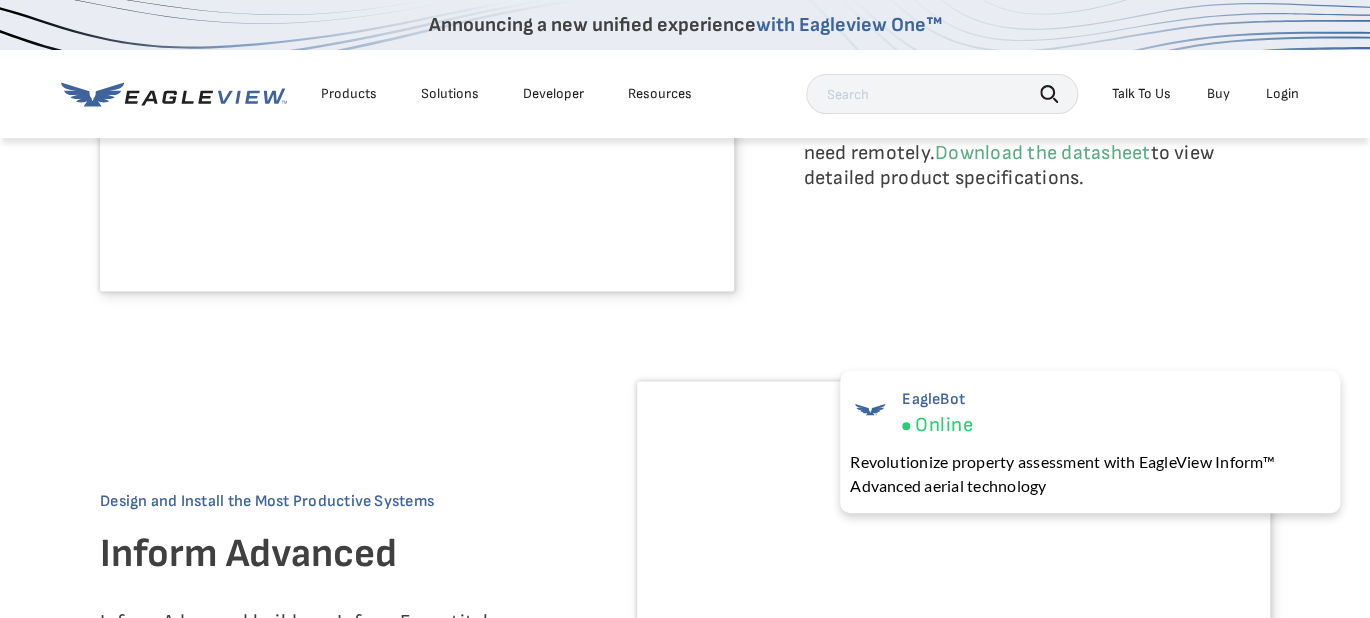 scroll, scrollTop: 4200, scrollLeft: 0, axis: vertical 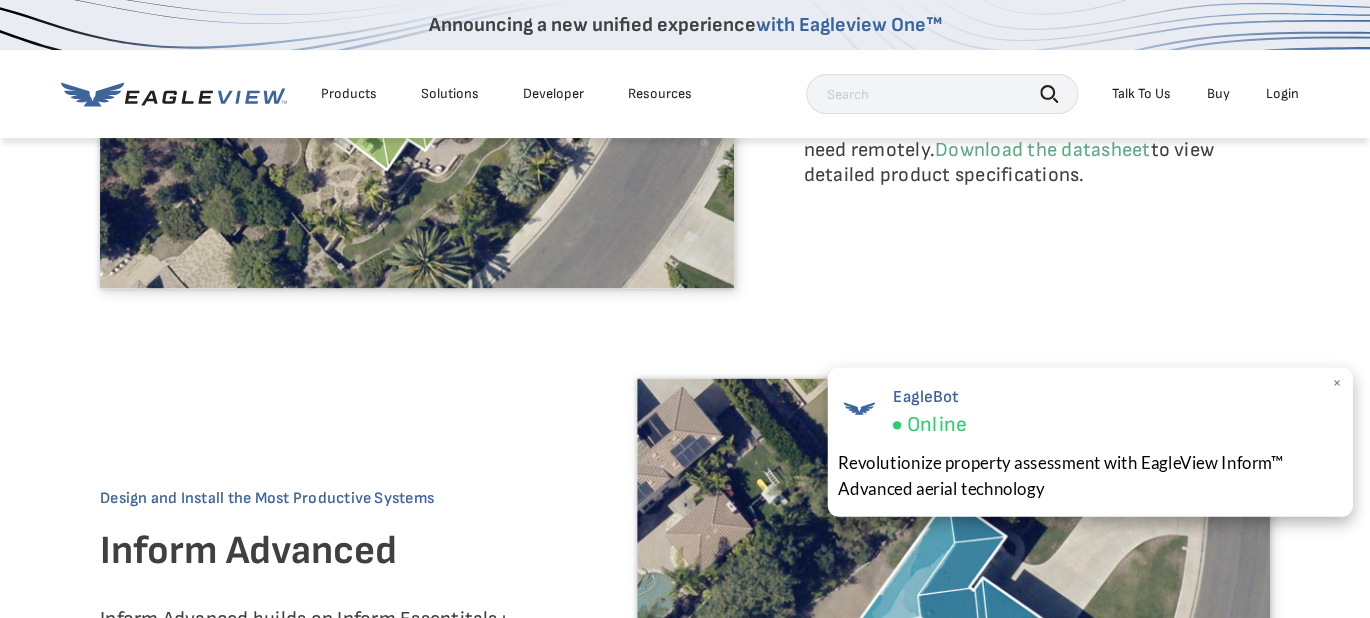 click on "×" at bounding box center (1336, 383) 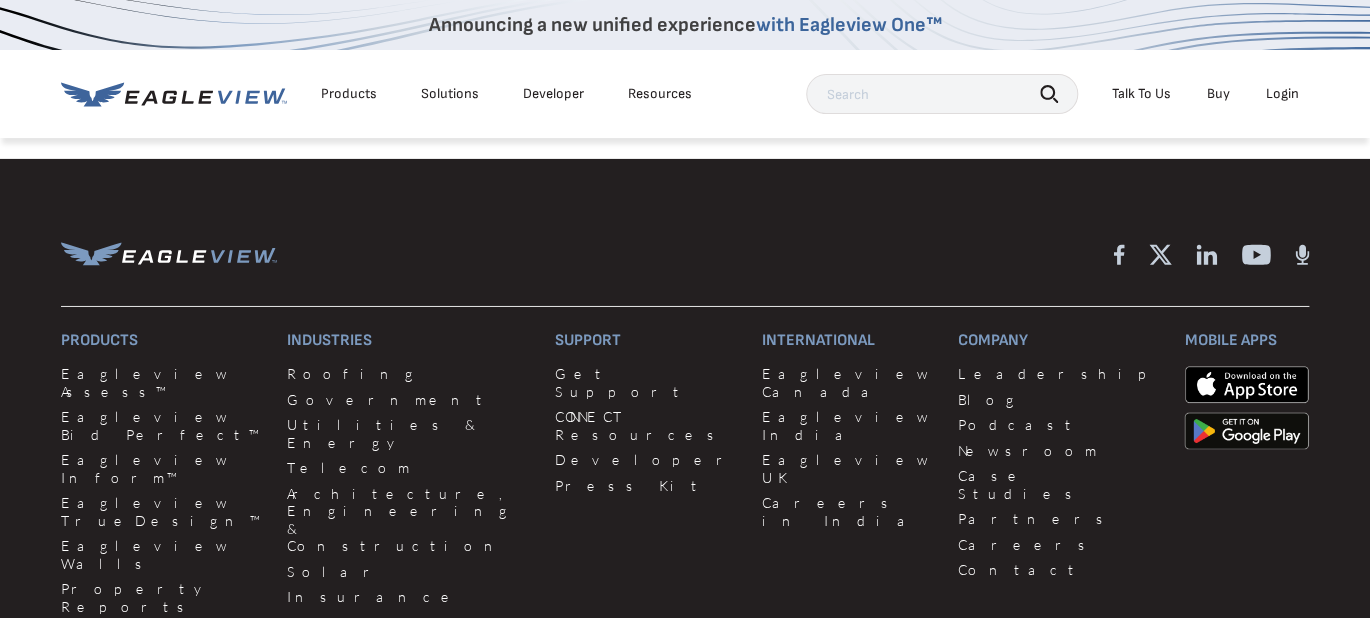 scroll, scrollTop: 5900, scrollLeft: 0, axis: vertical 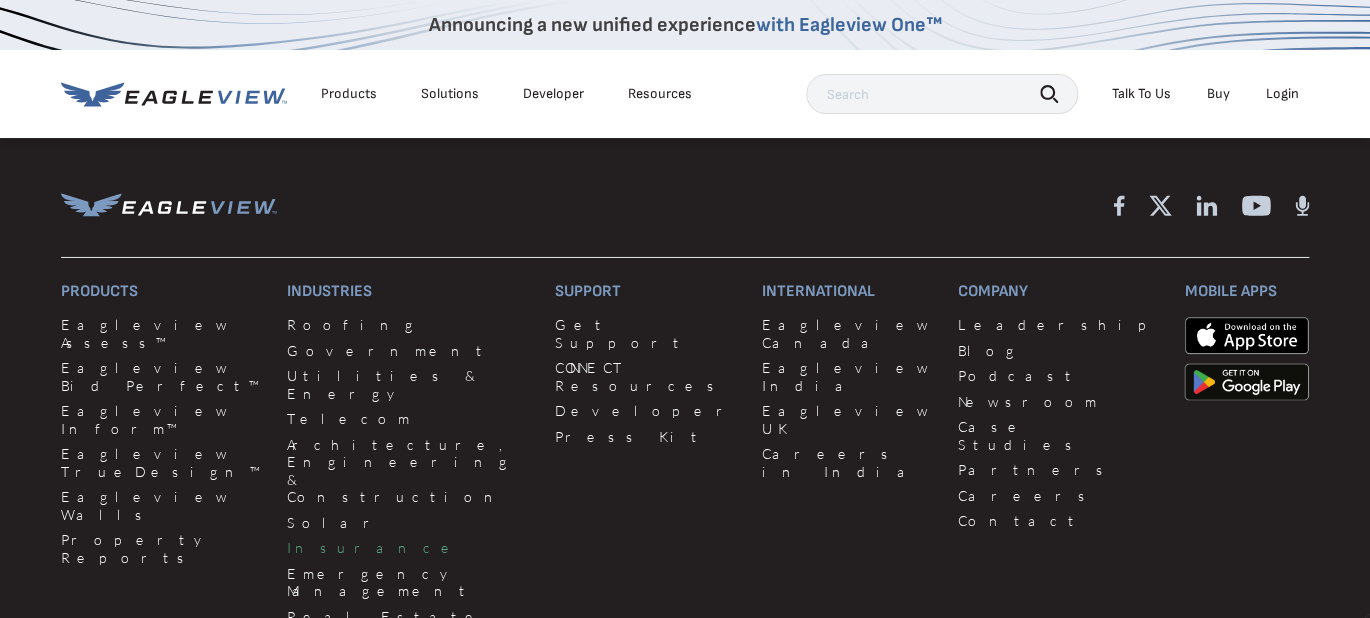 click on "Insurance" at bounding box center [409, 548] 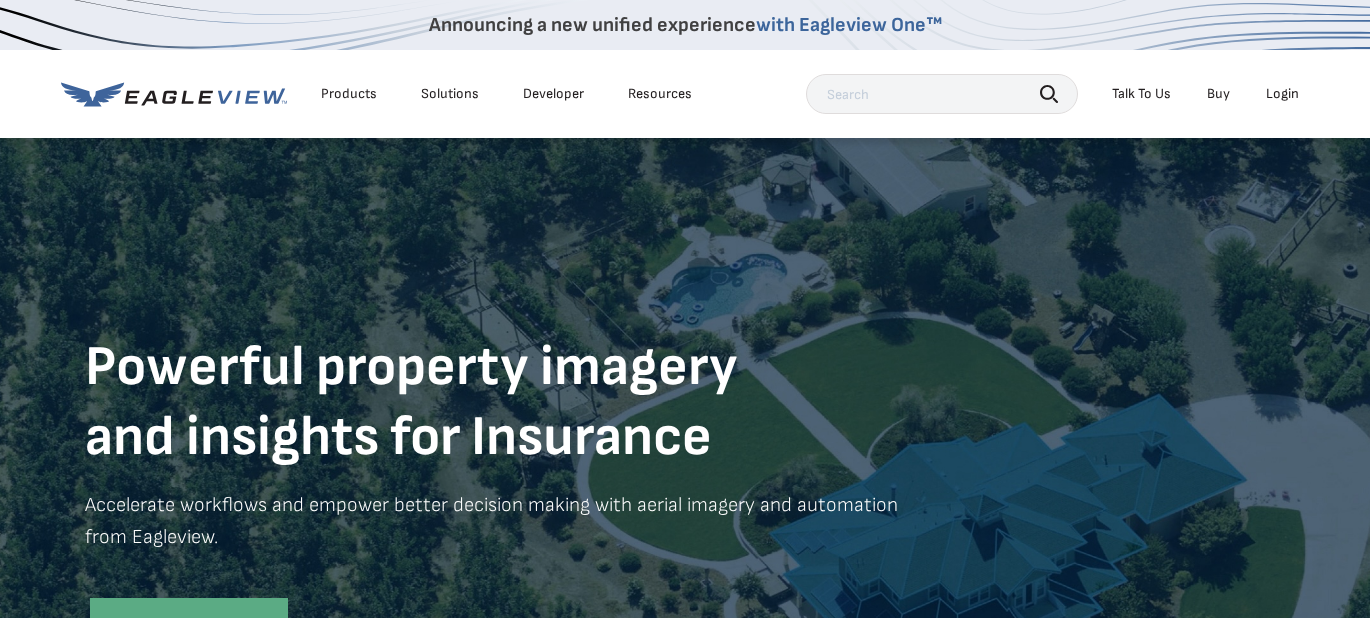 scroll, scrollTop: 0, scrollLeft: 0, axis: both 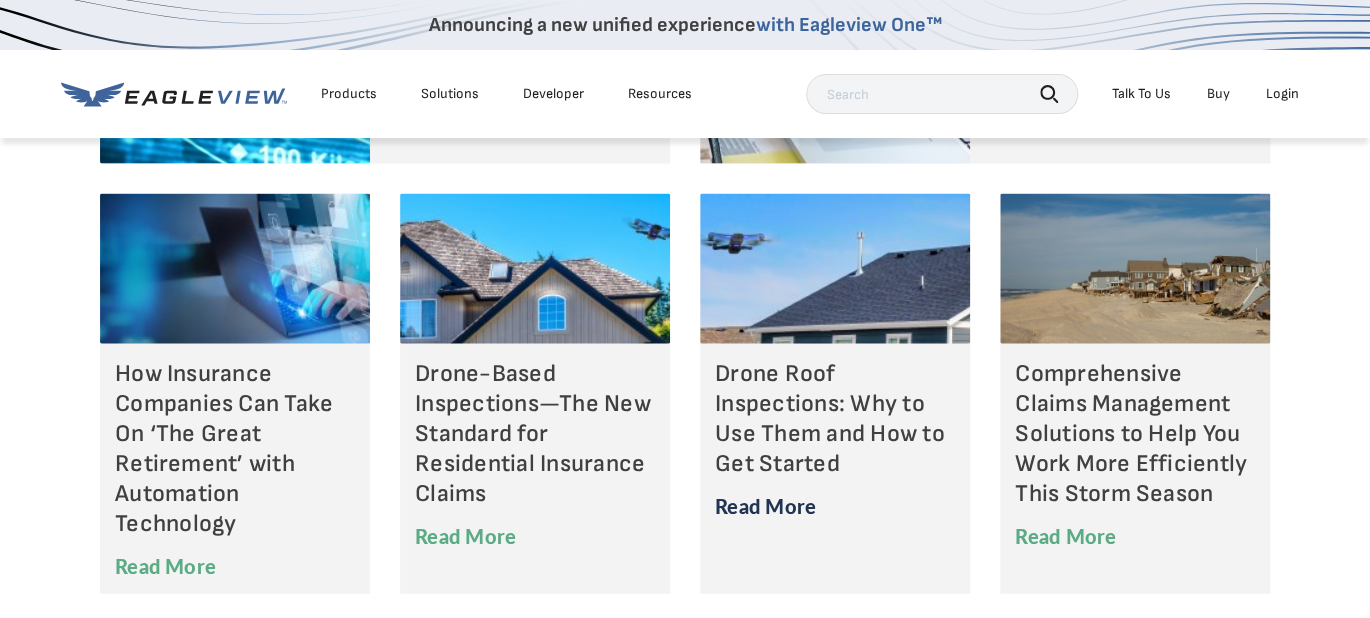 click on "Read More" at bounding box center (765, 506) 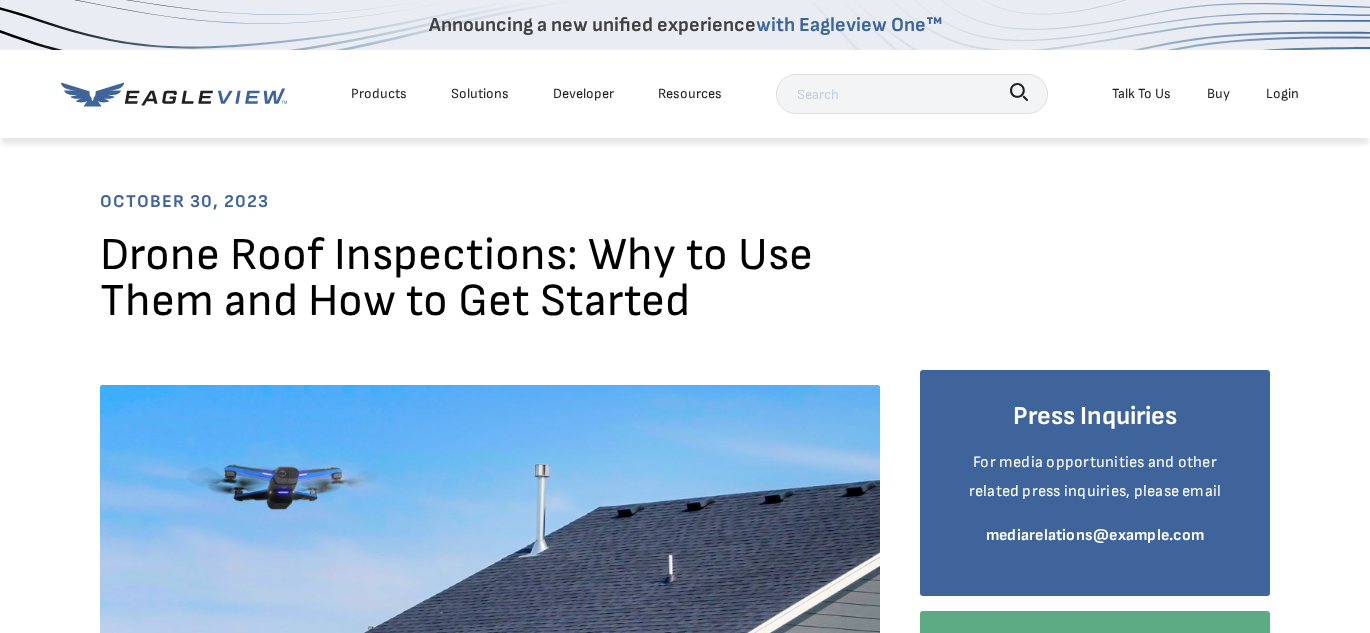 scroll, scrollTop: 0, scrollLeft: 0, axis: both 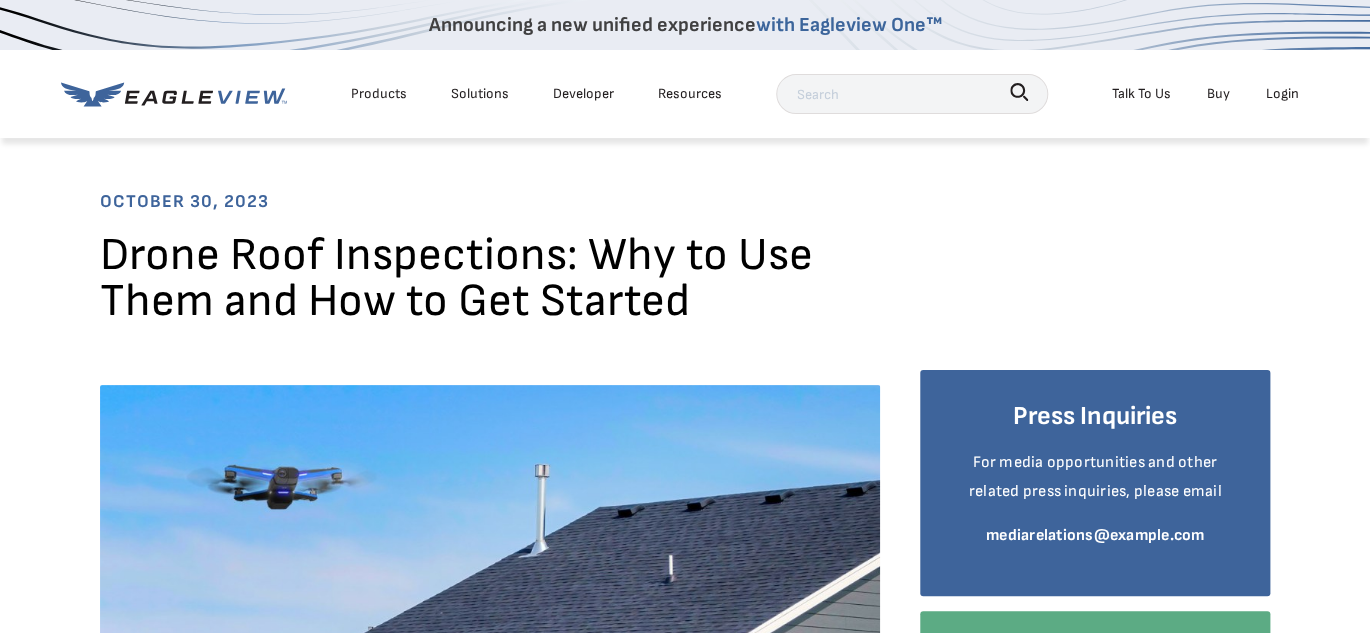click on "Products" at bounding box center [379, 93] 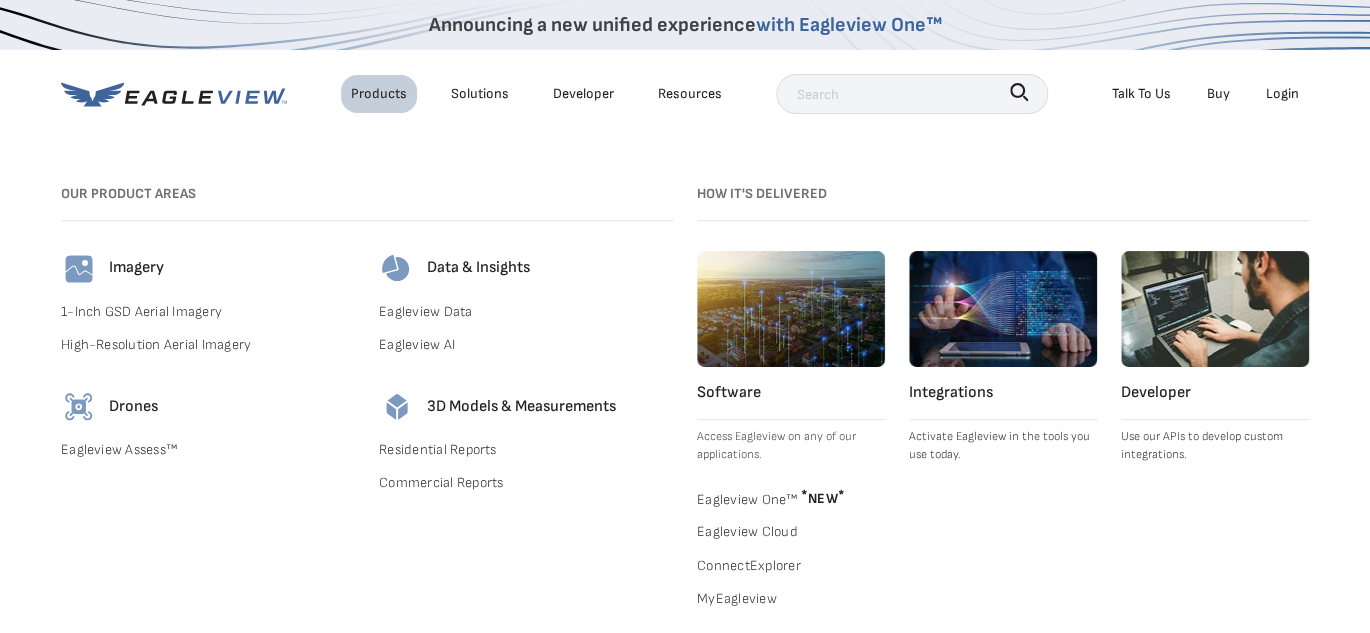 click on "Solutions" at bounding box center [480, 93] 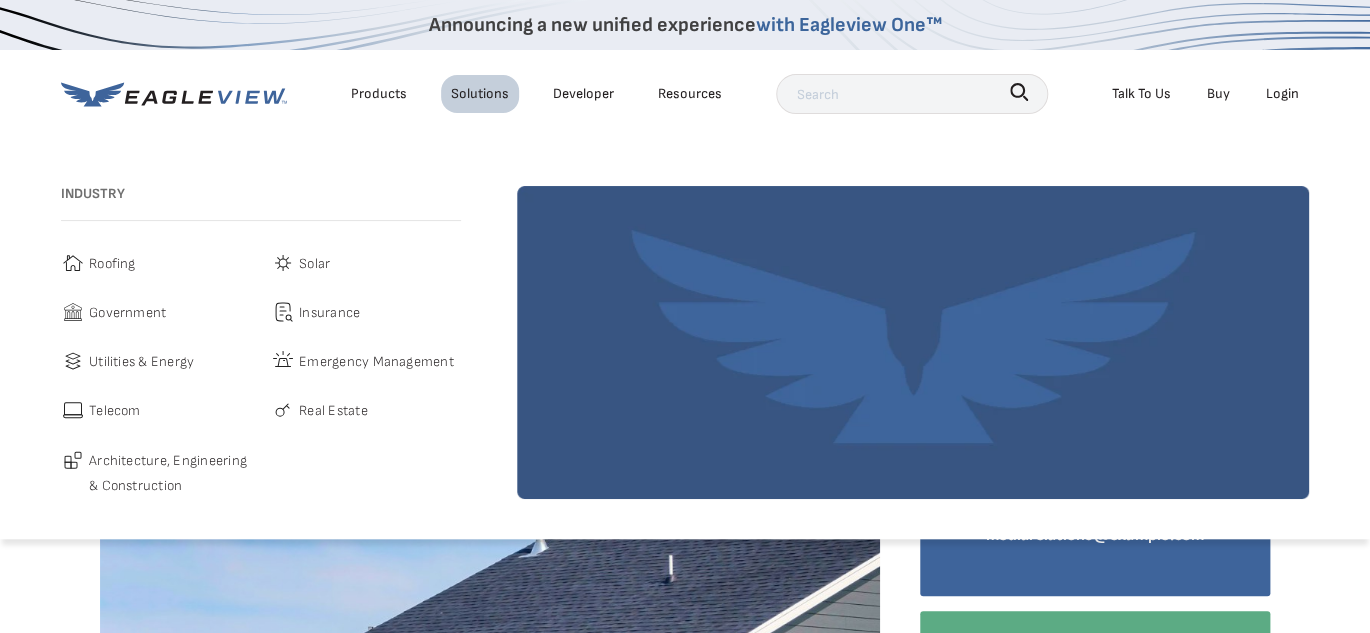 click on "Developer" at bounding box center [583, 93] 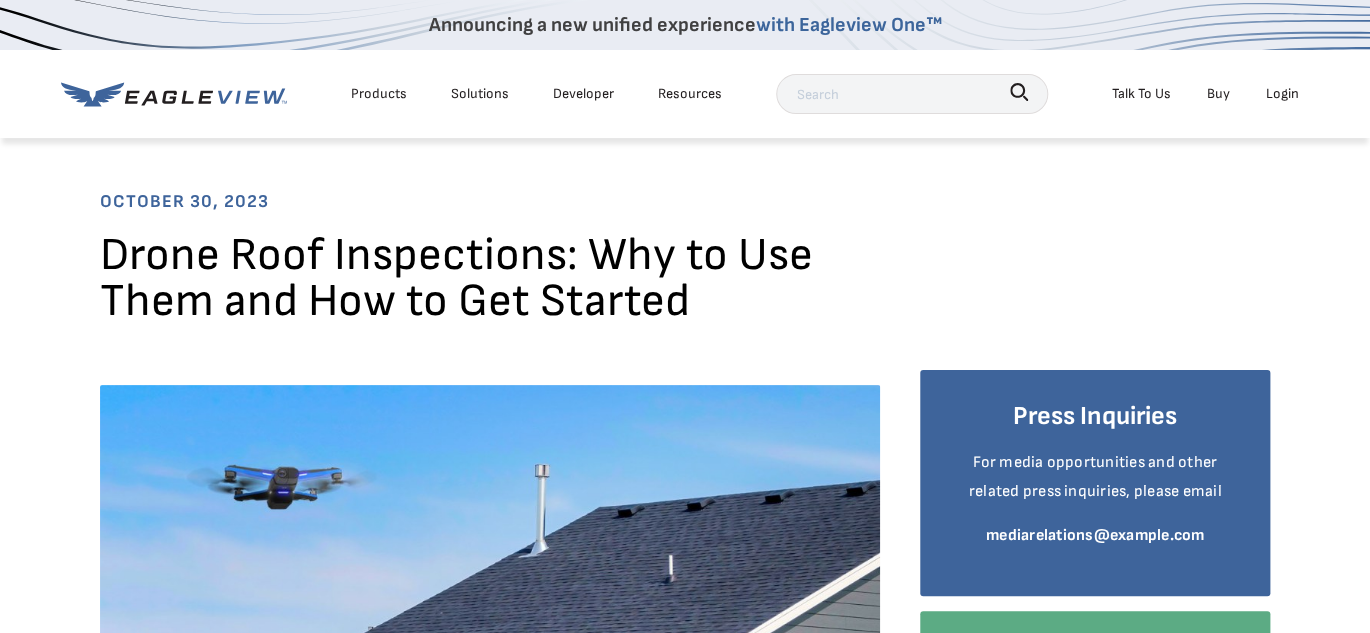 click on "Products" at bounding box center [379, 93] 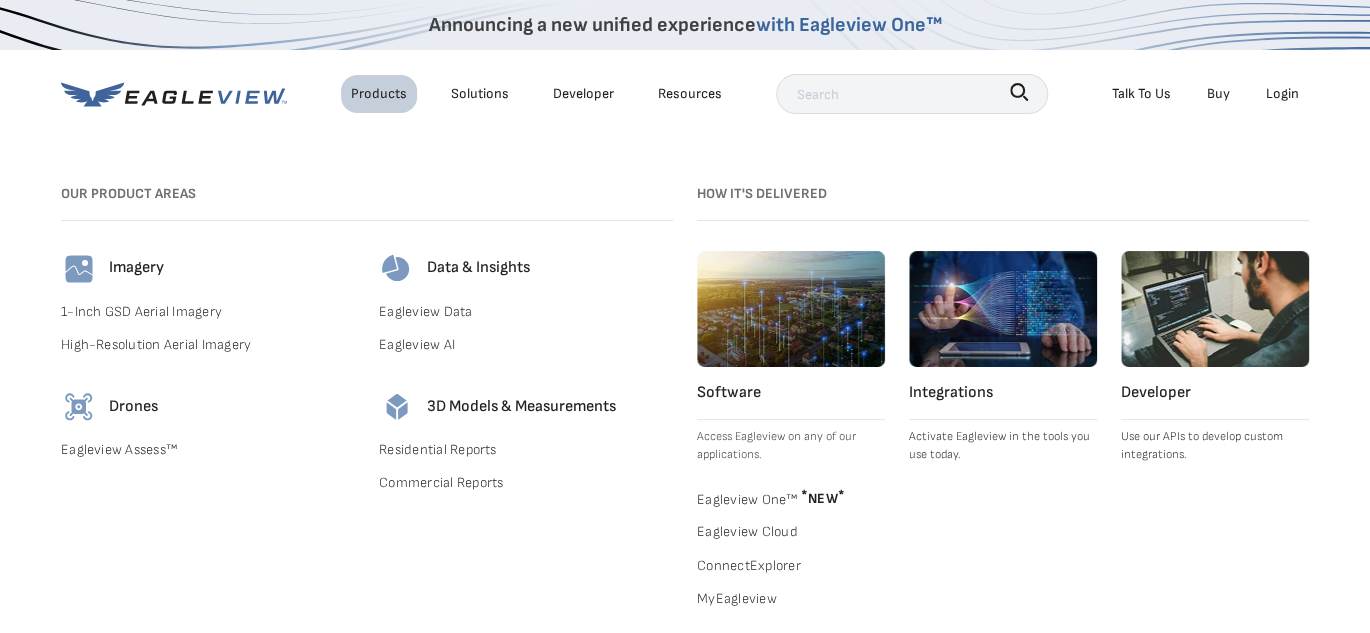 click on "Drones" at bounding box center [133, 407] 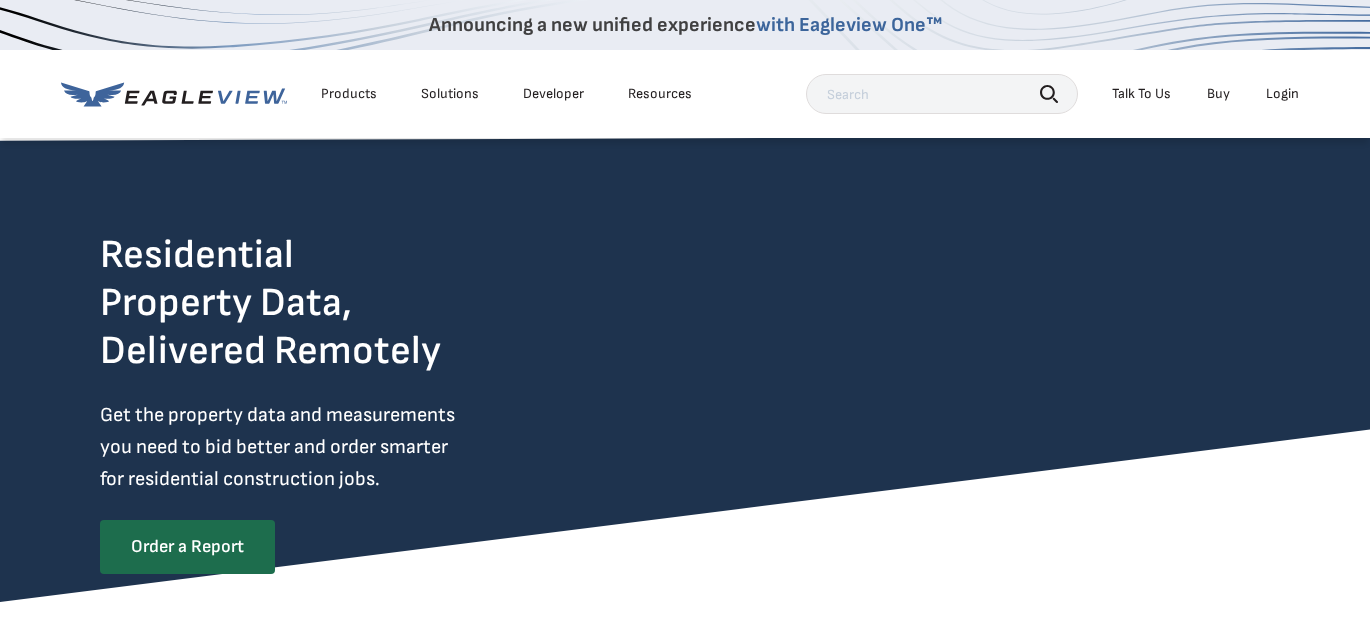 scroll, scrollTop: 0, scrollLeft: 0, axis: both 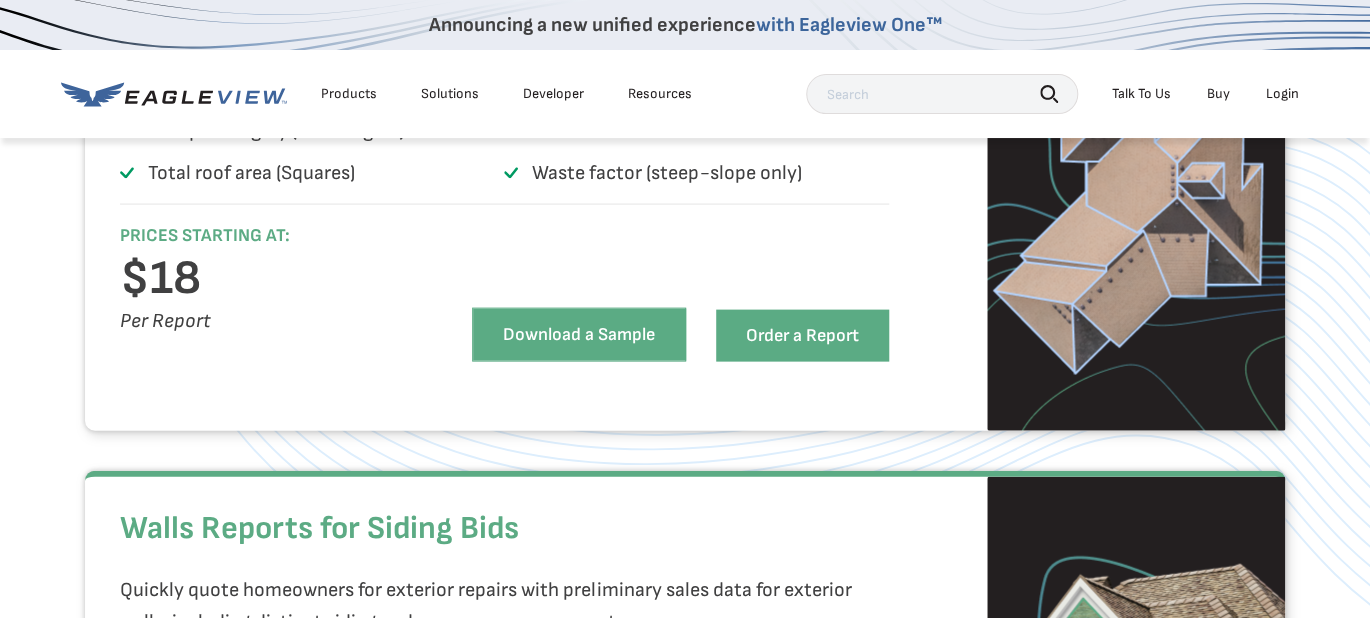 click on "Download a Sample" at bounding box center [579, 335] 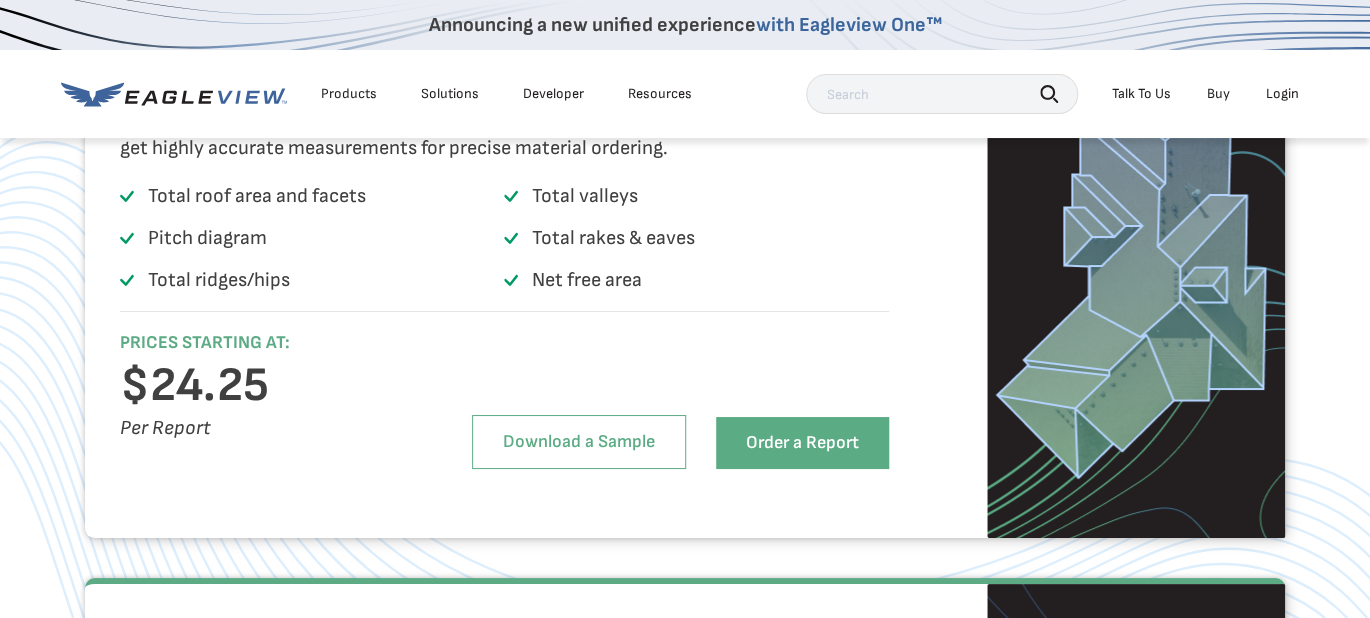 scroll, scrollTop: 2900, scrollLeft: 0, axis: vertical 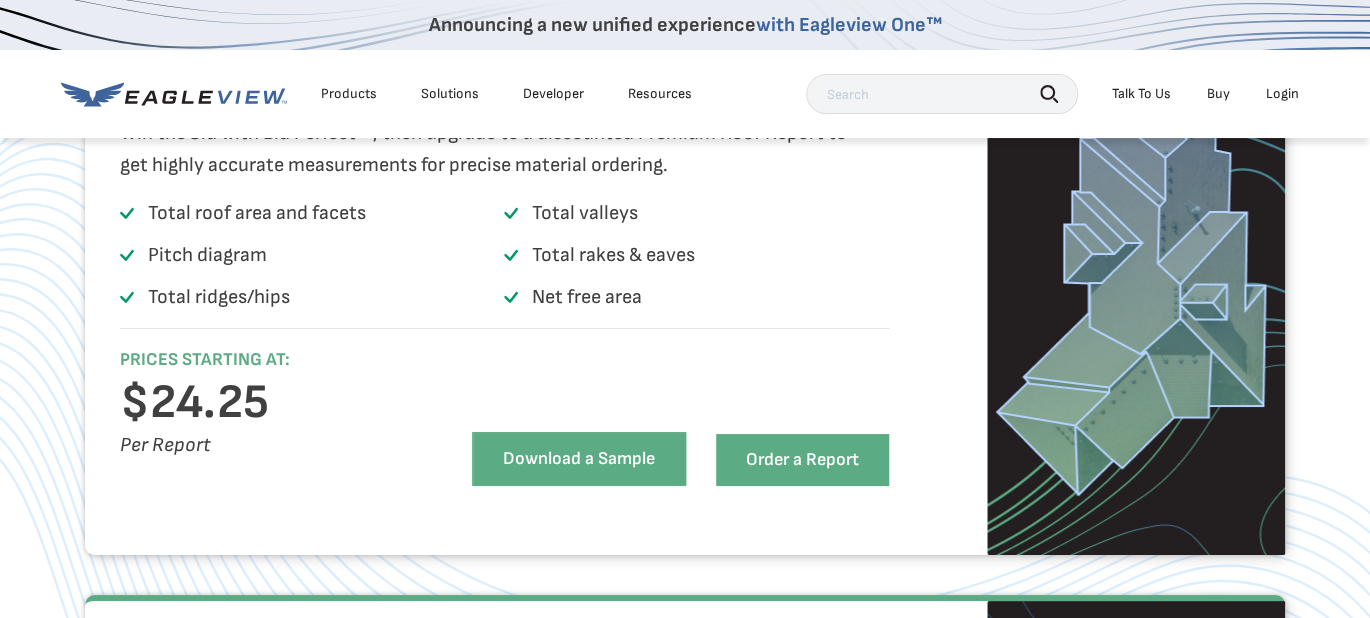 click on "Download a Sample" at bounding box center (579, 459) 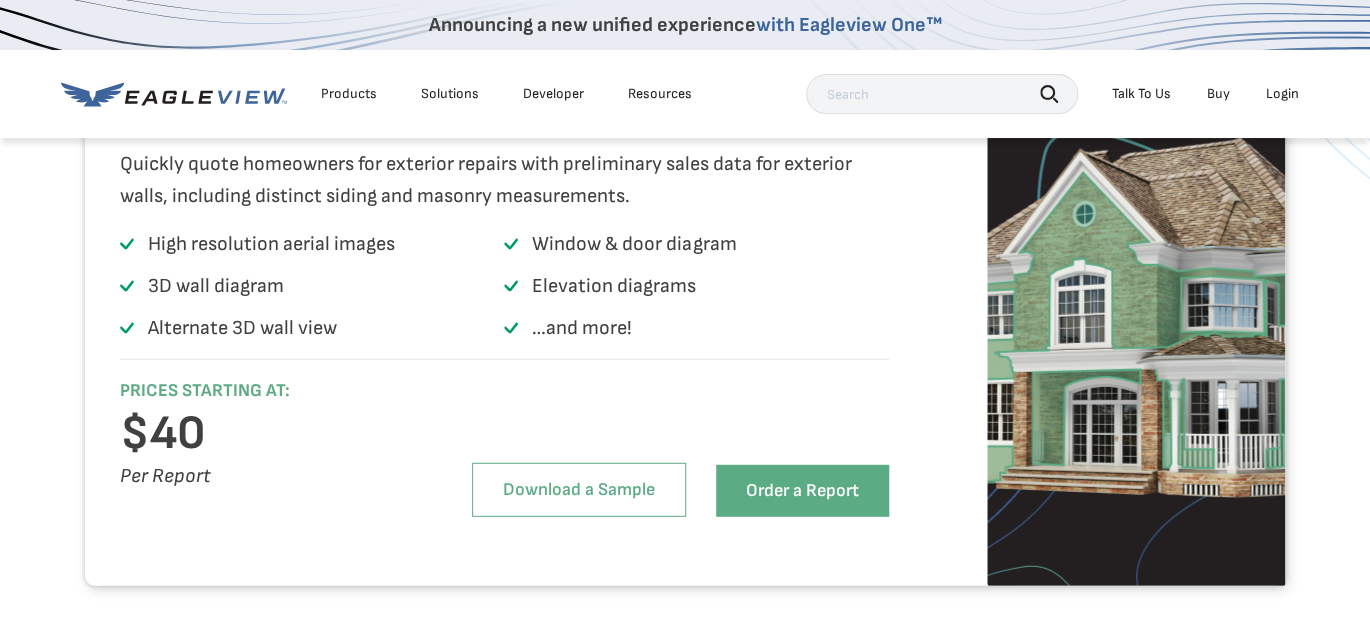 scroll, scrollTop: 2000, scrollLeft: 0, axis: vertical 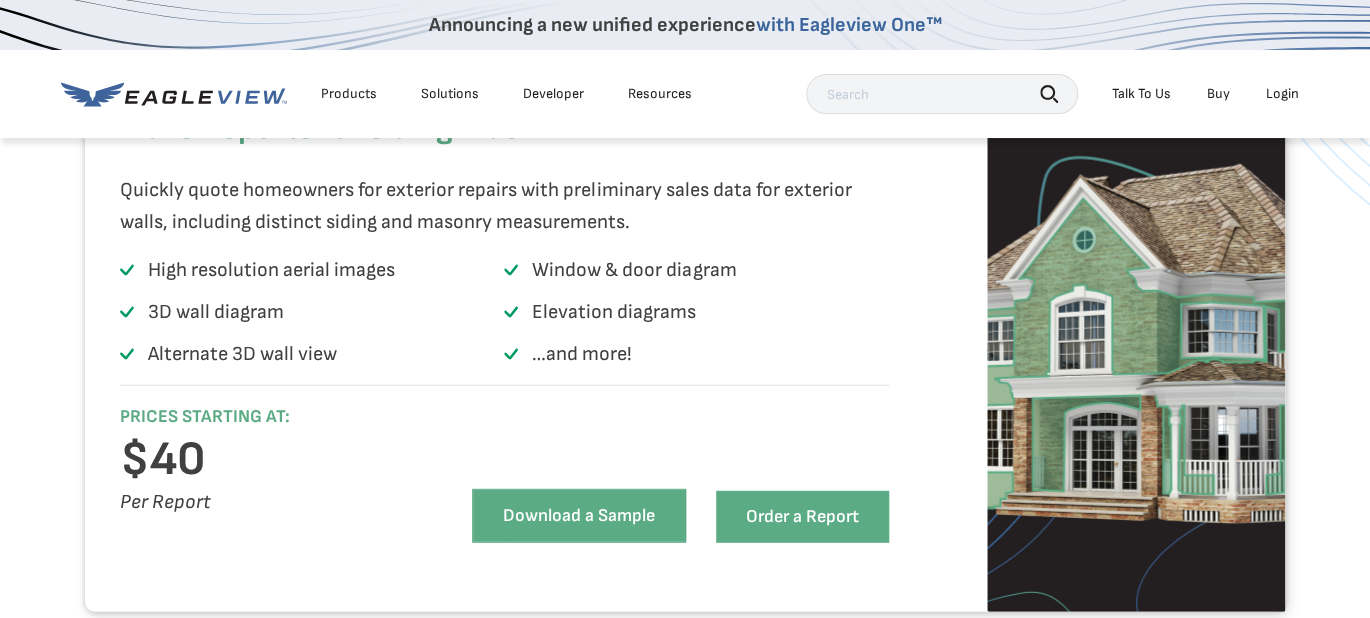 click on "Download a Sample" at bounding box center [579, 516] 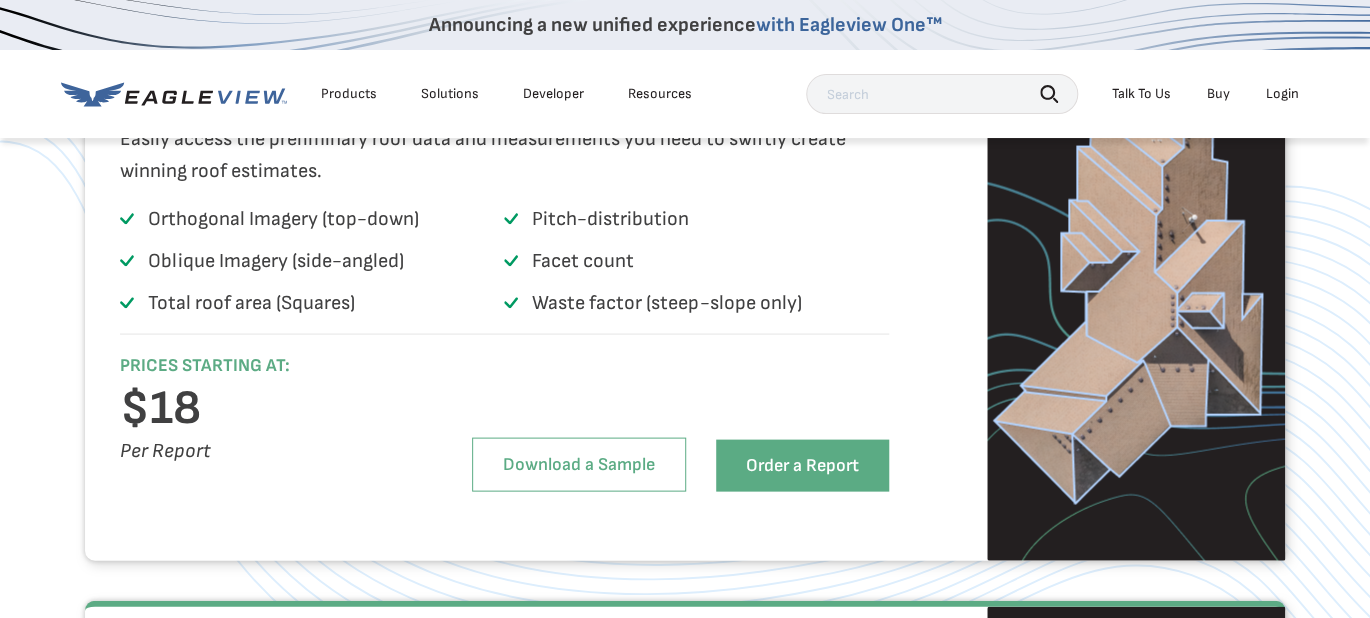 scroll, scrollTop: 1100, scrollLeft: 0, axis: vertical 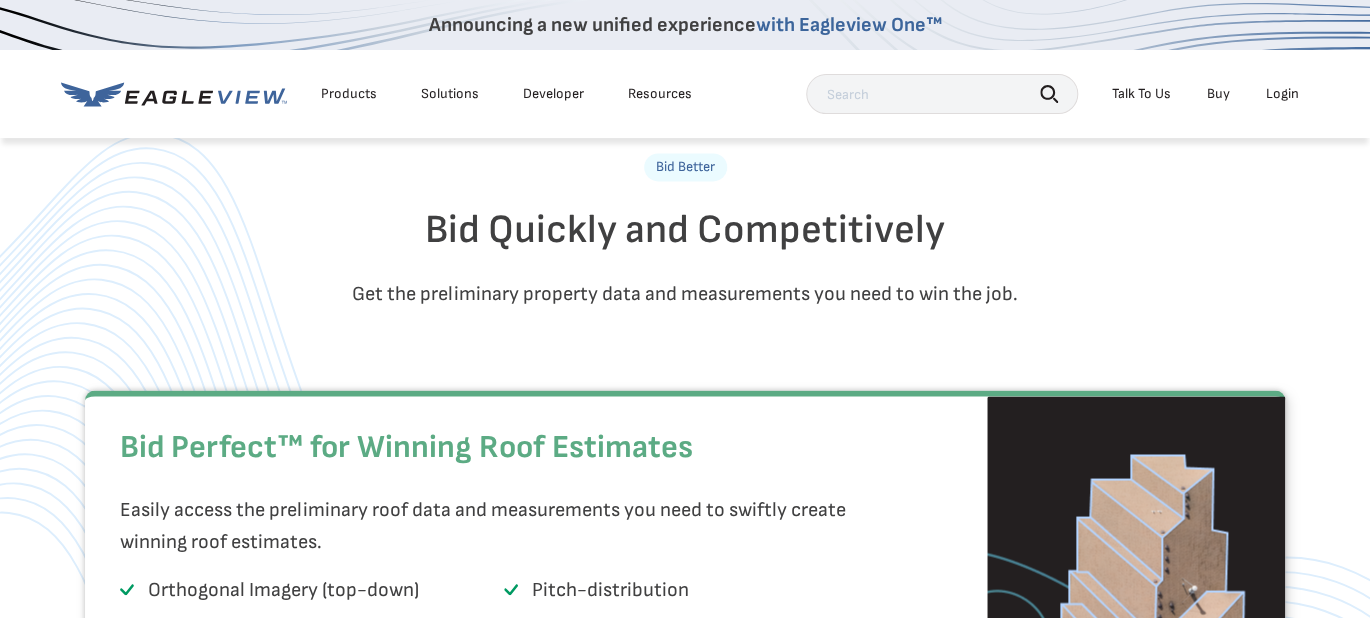 click on "Products" at bounding box center (349, 94) 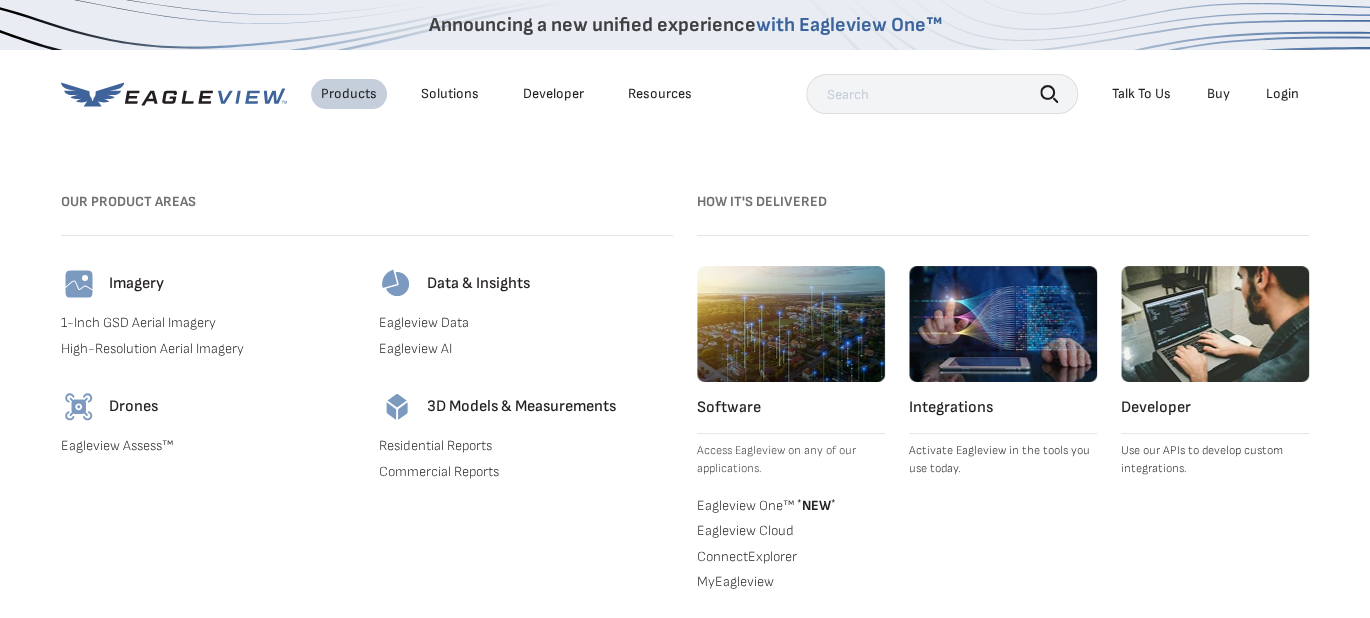 click on "Drones" at bounding box center [133, 407] 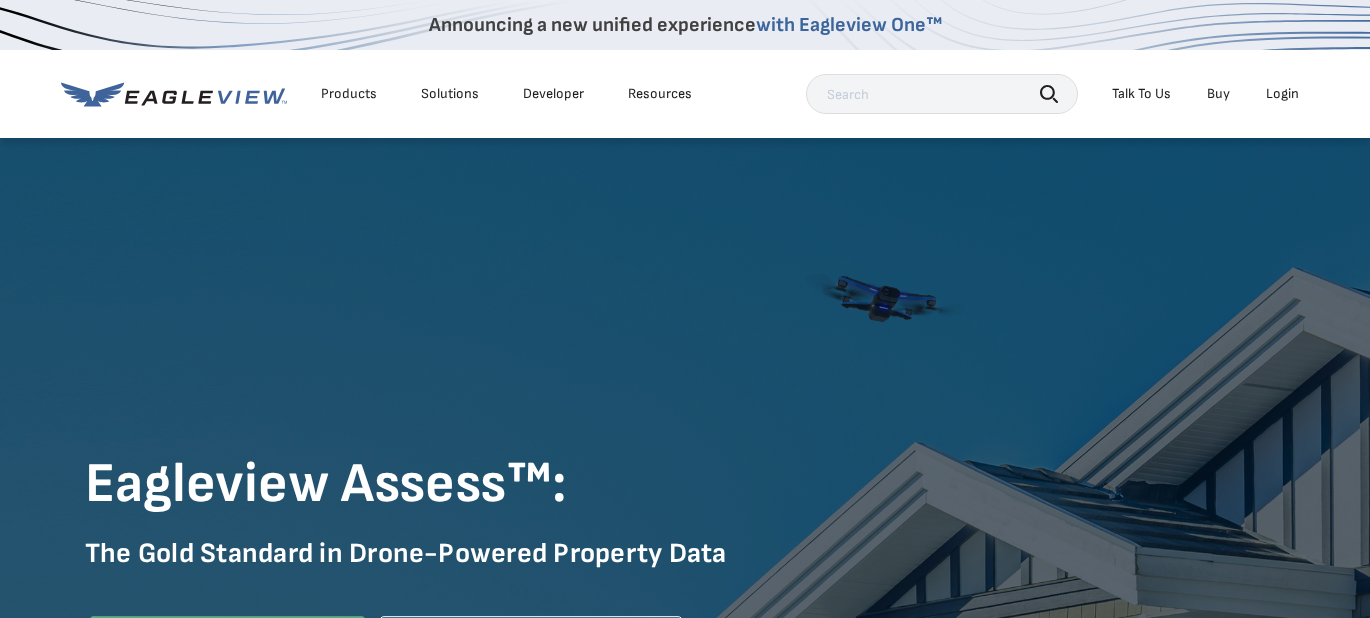 scroll, scrollTop: 0, scrollLeft: 0, axis: both 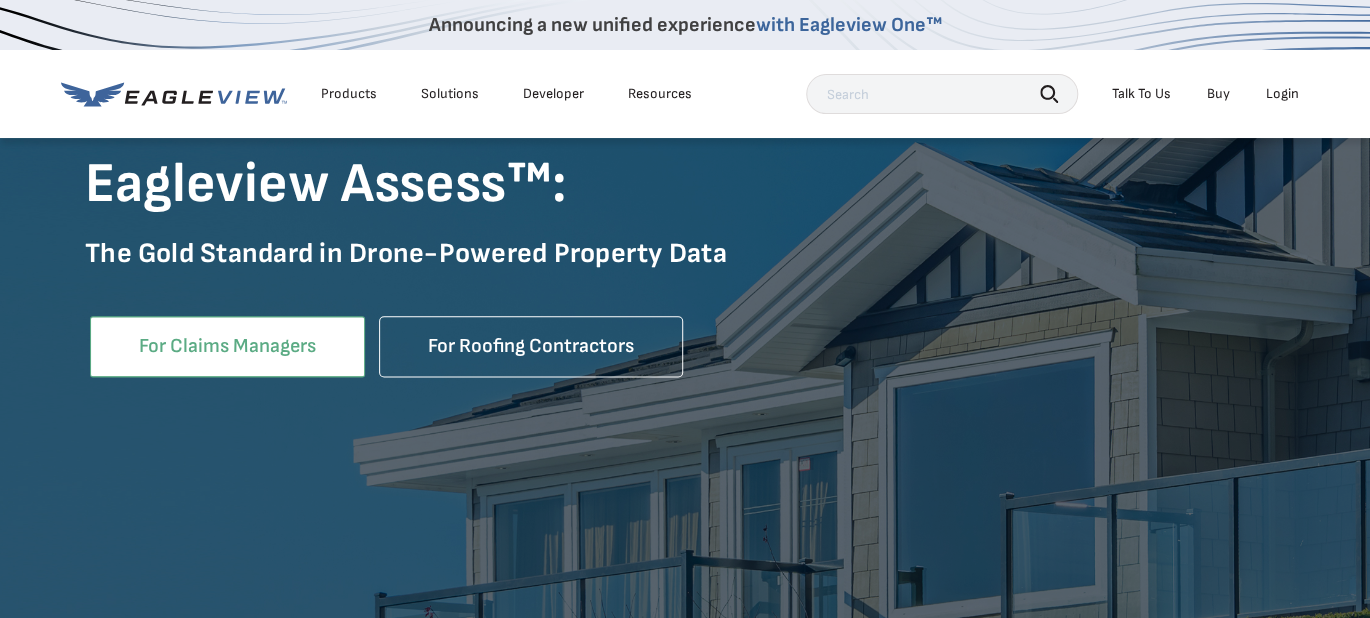 click on "For Claims Managers" at bounding box center [227, 346] 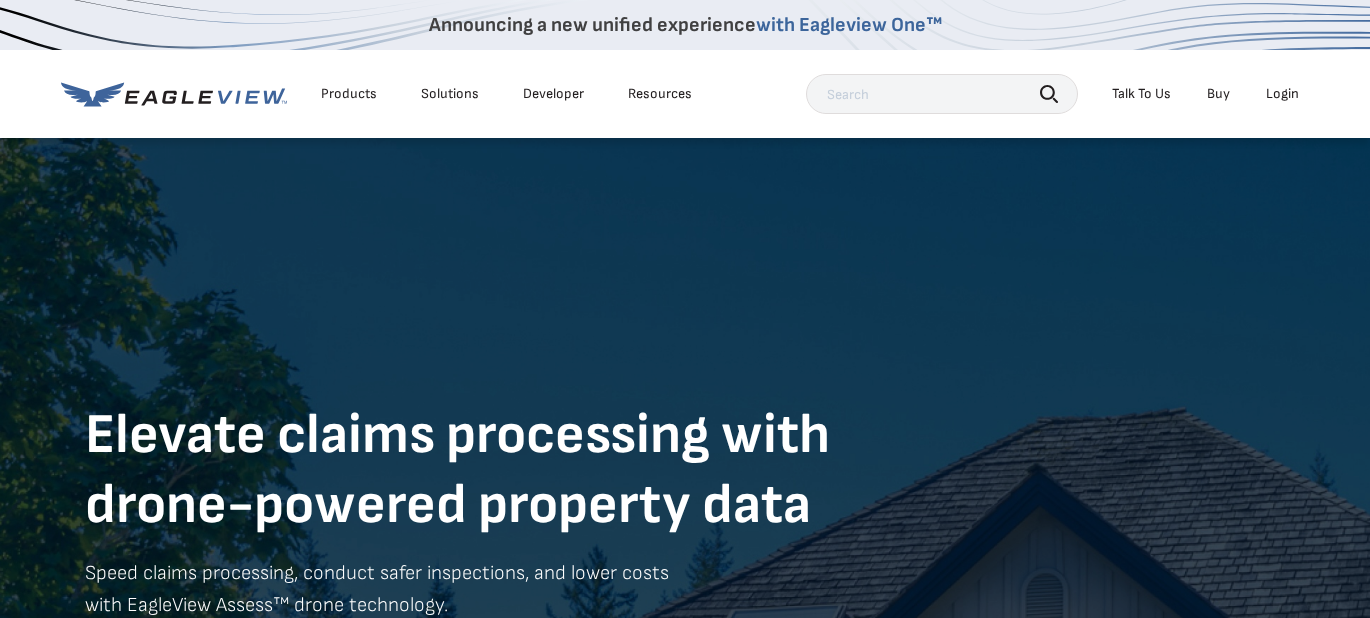 scroll, scrollTop: 0, scrollLeft: 0, axis: both 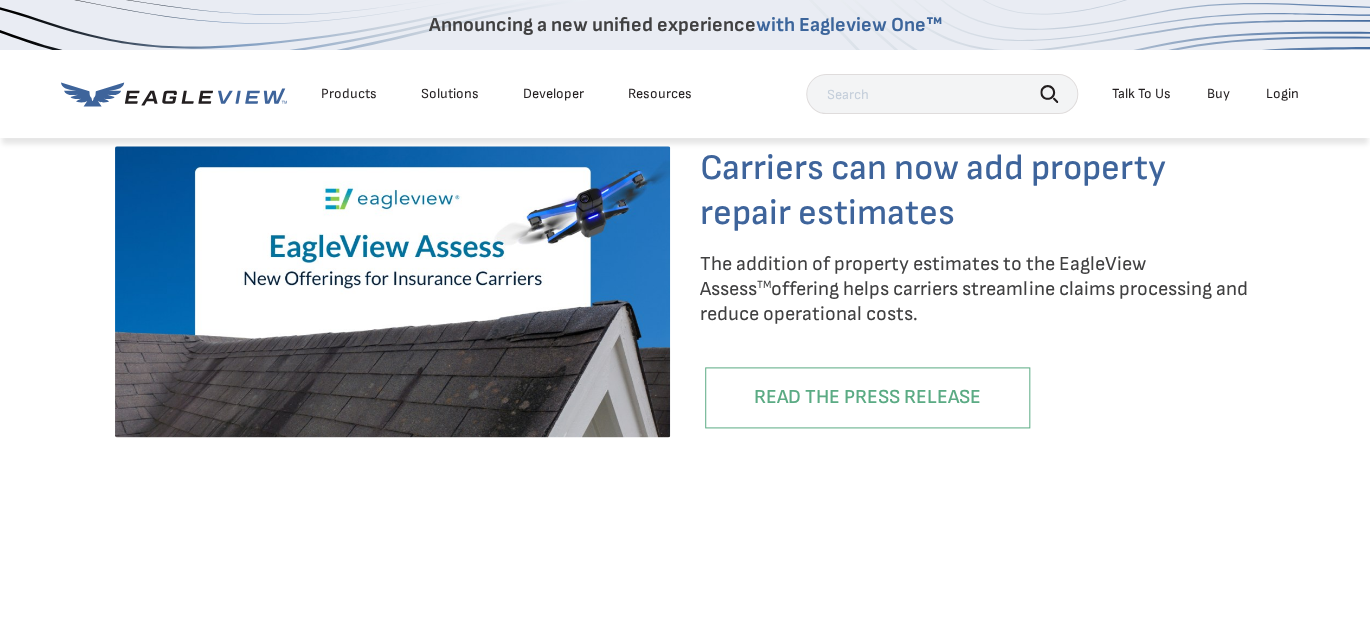 click at bounding box center (392, 291) 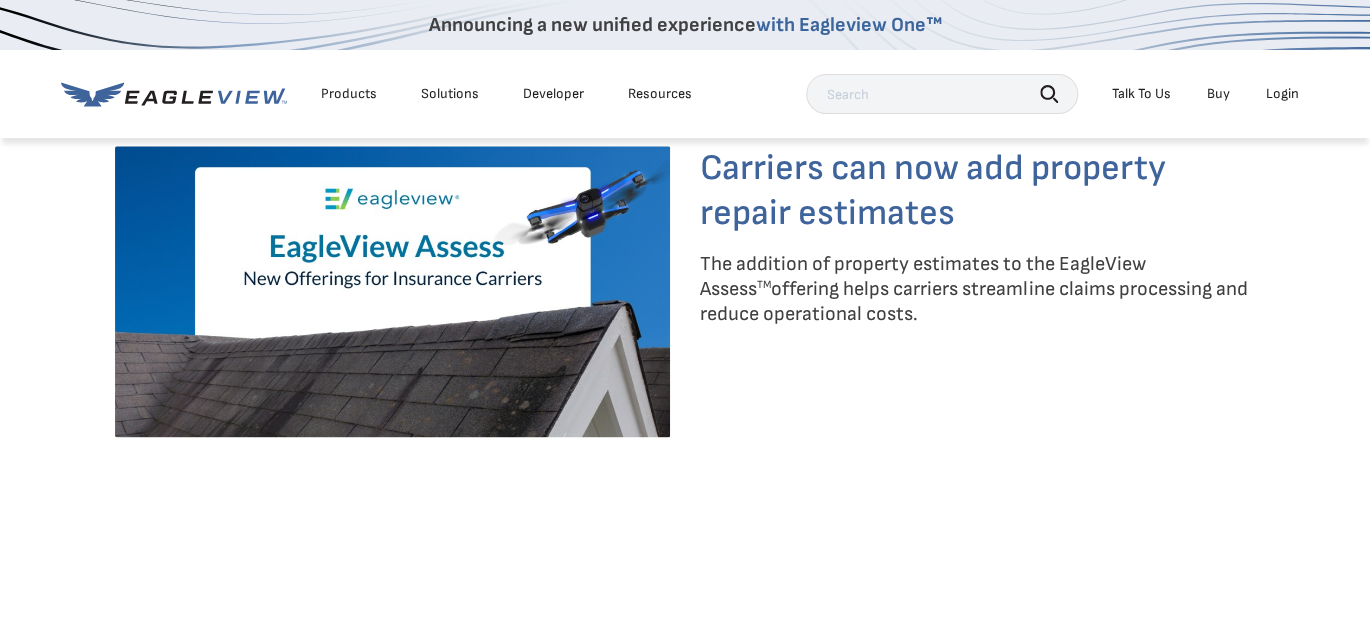 click on "READ THE PRESS RELEASE" at bounding box center [867, 397] 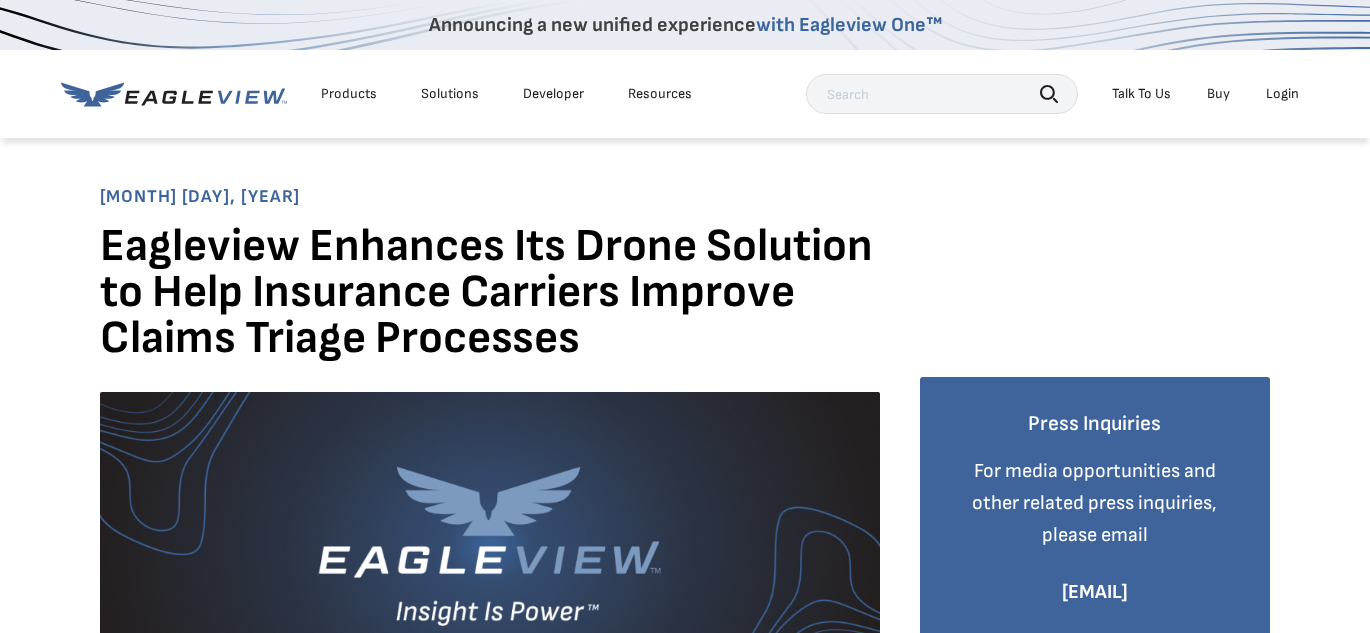 scroll, scrollTop: 0, scrollLeft: 0, axis: both 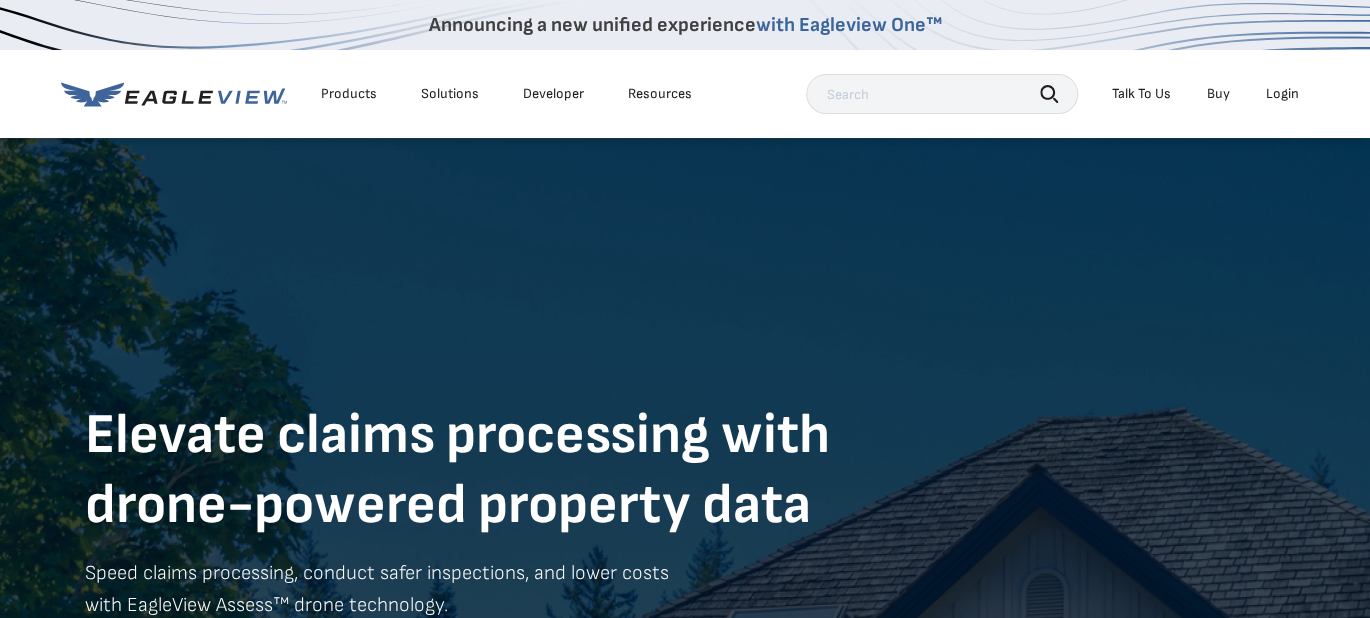 click on "Products" at bounding box center (349, 94) 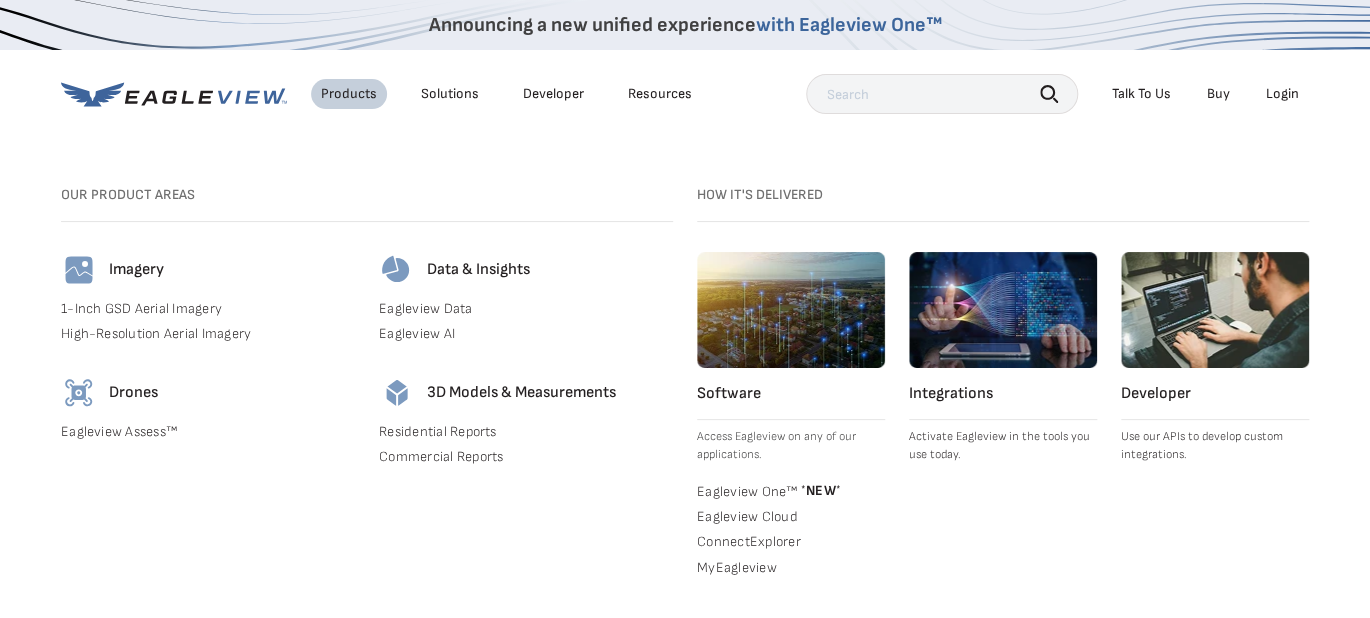 click on "Solutions" at bounding box center [450, 94] 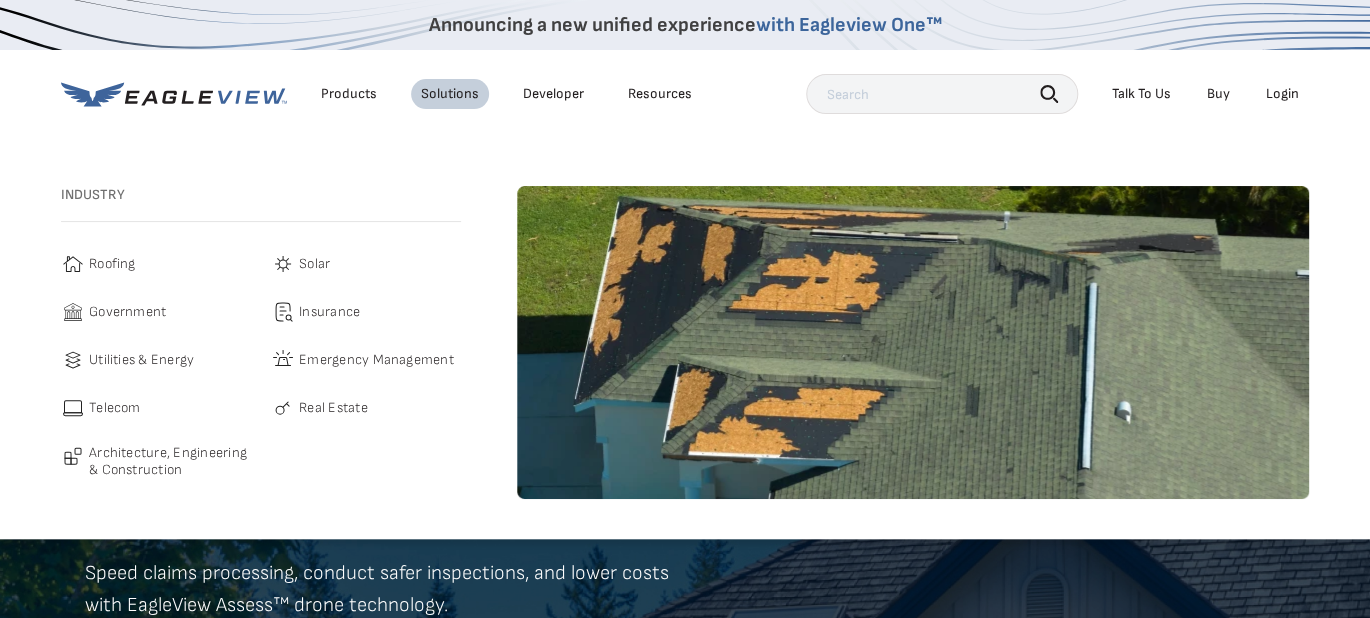 click on "Insurance" at bounding box center (329, 312) 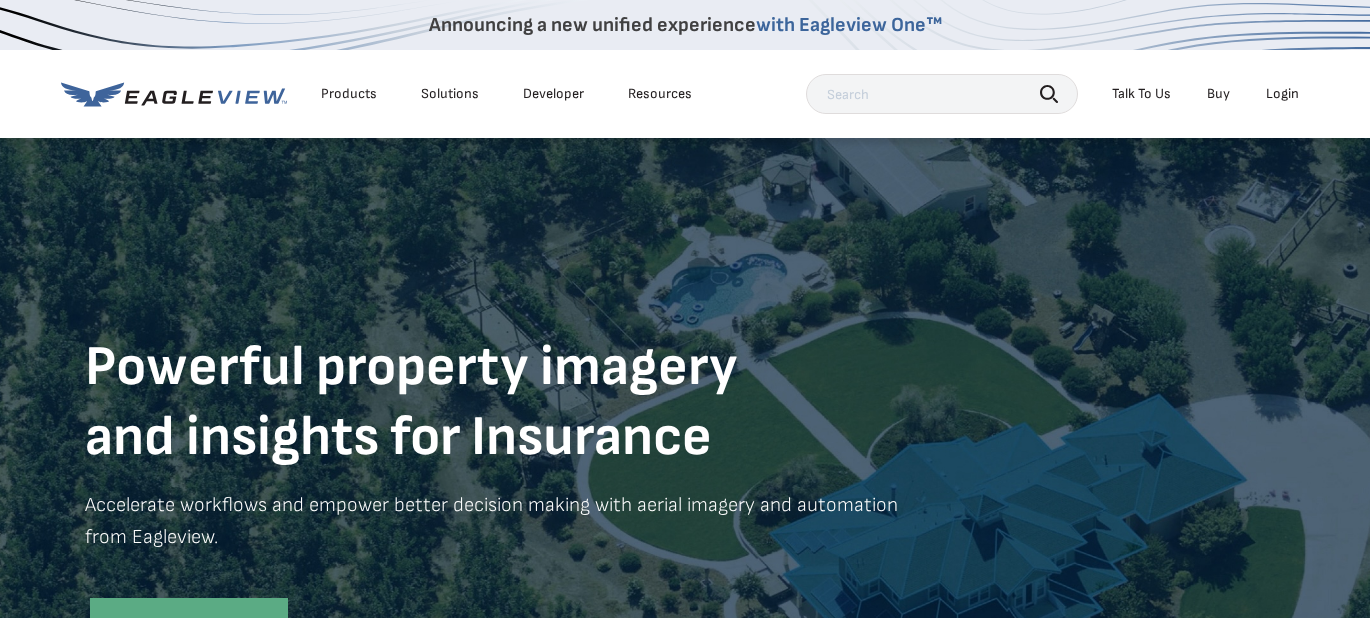 scroll, scrollTop: 0, scrollLeft: 0, axis: both 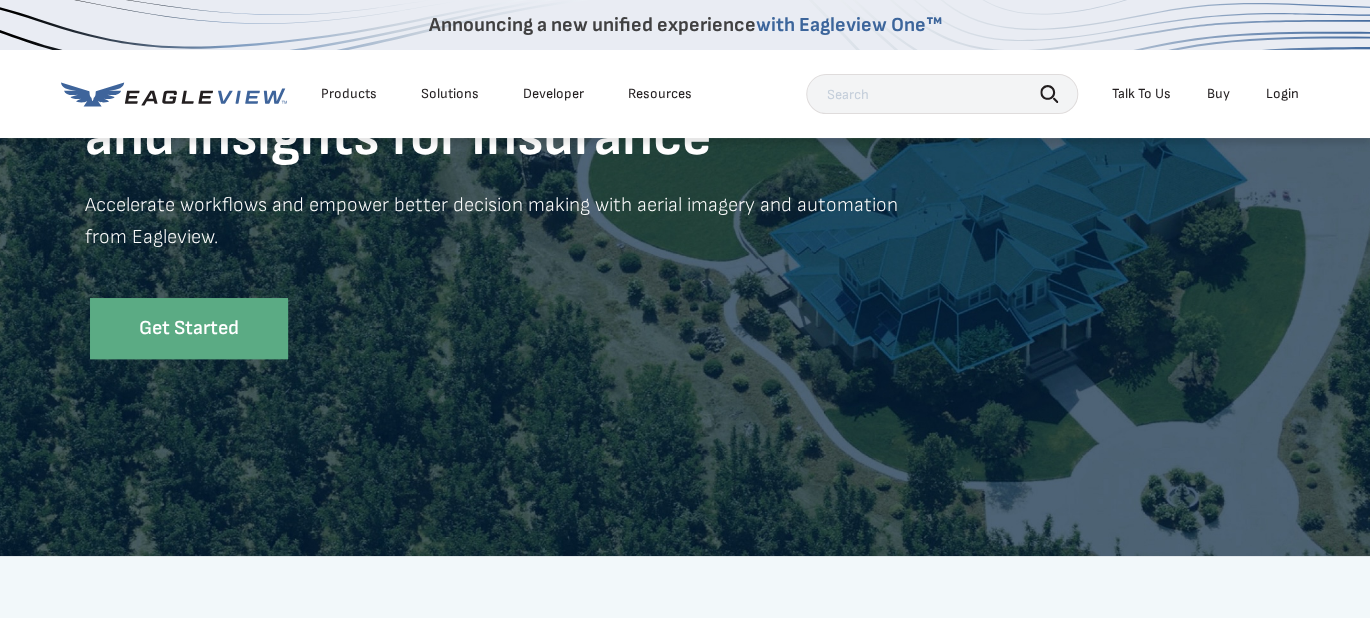 click on "Products" at bounding box center [349, 94] 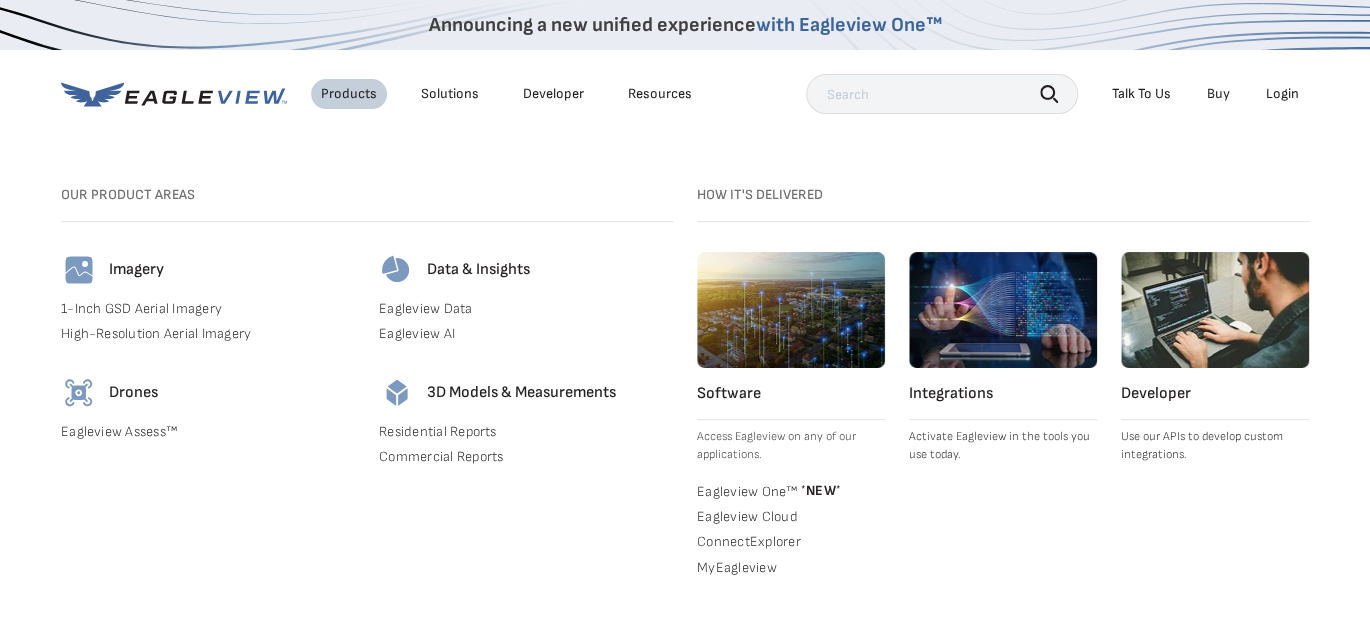 click on "Eagleview One™                                                                                                               * NEW *" at bounding box center [791, 490] 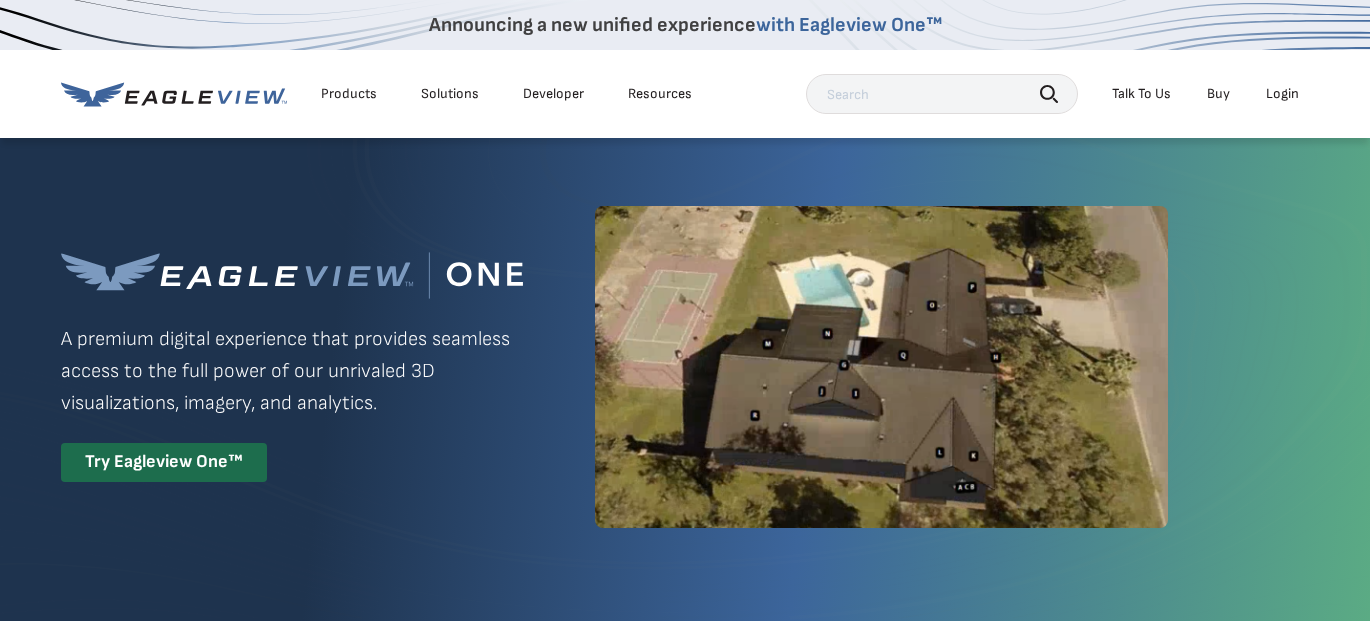 scroll, scrollTop: 0, scrollLeft: 0, axis: both 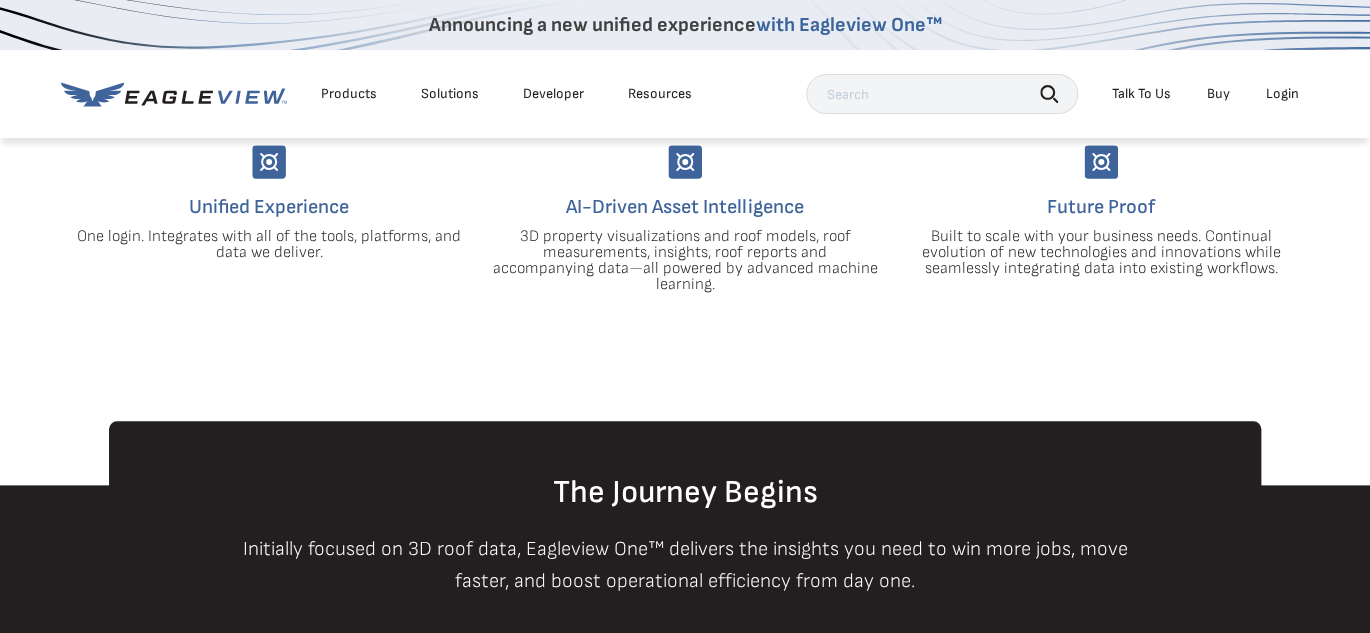 click at bounding box center [1101, 162] 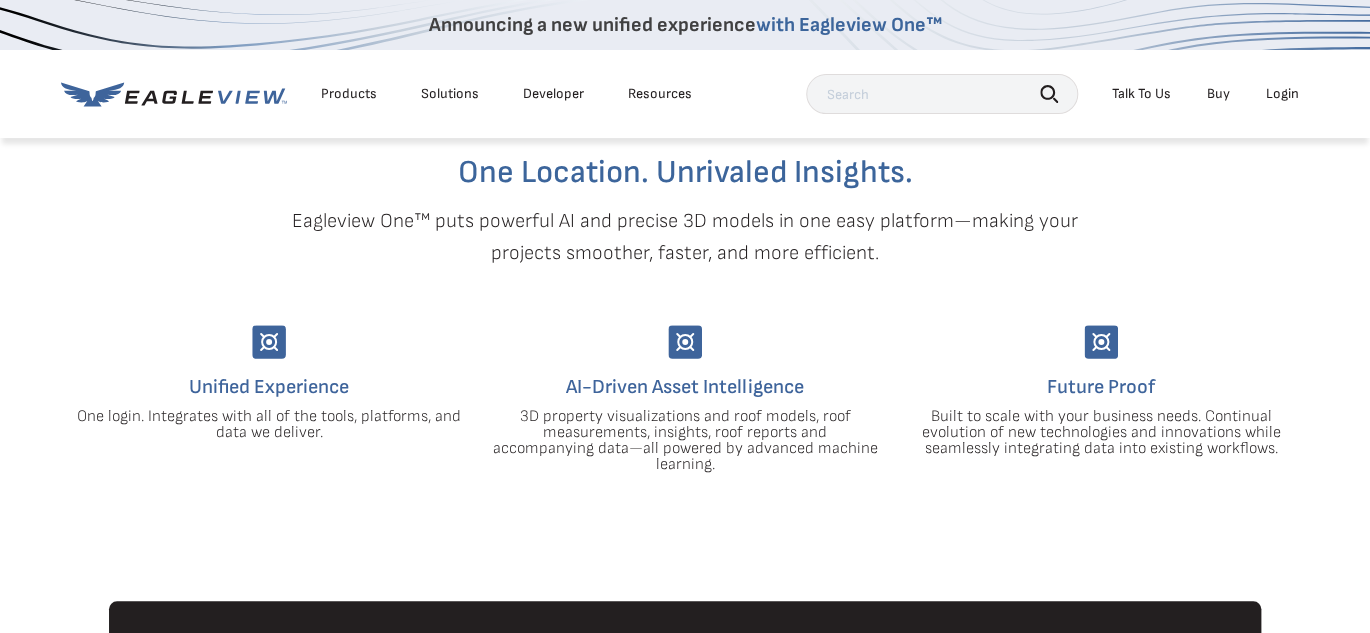 scroll, scrollTop: 500, scrollLeft: 0, axis: vertical 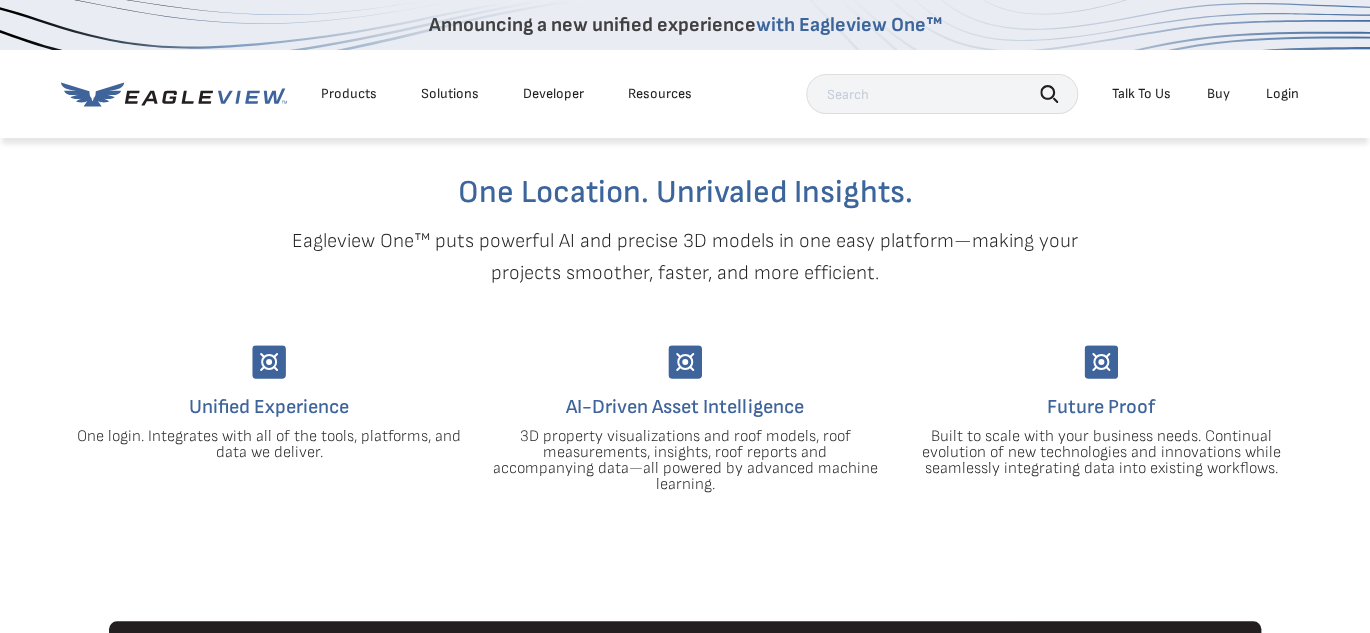 click at bounding box center [685, 362] 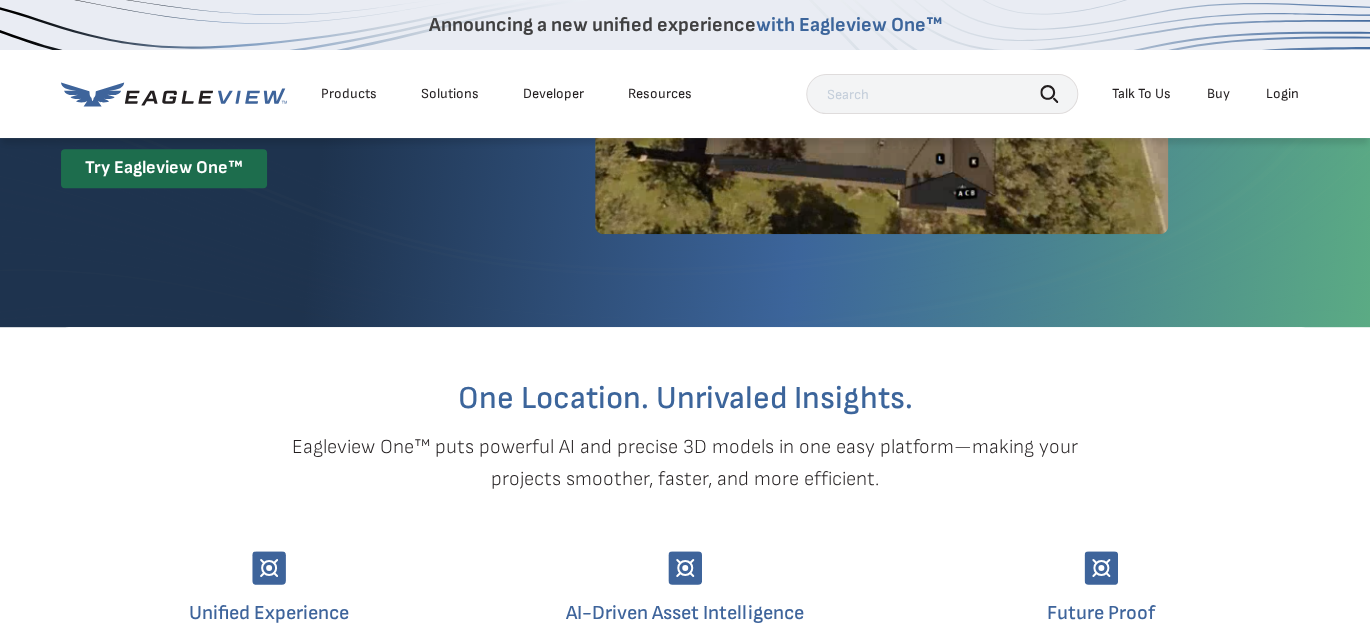 scroll, scrollTop: 0, scrollLeft: 0, axis: both 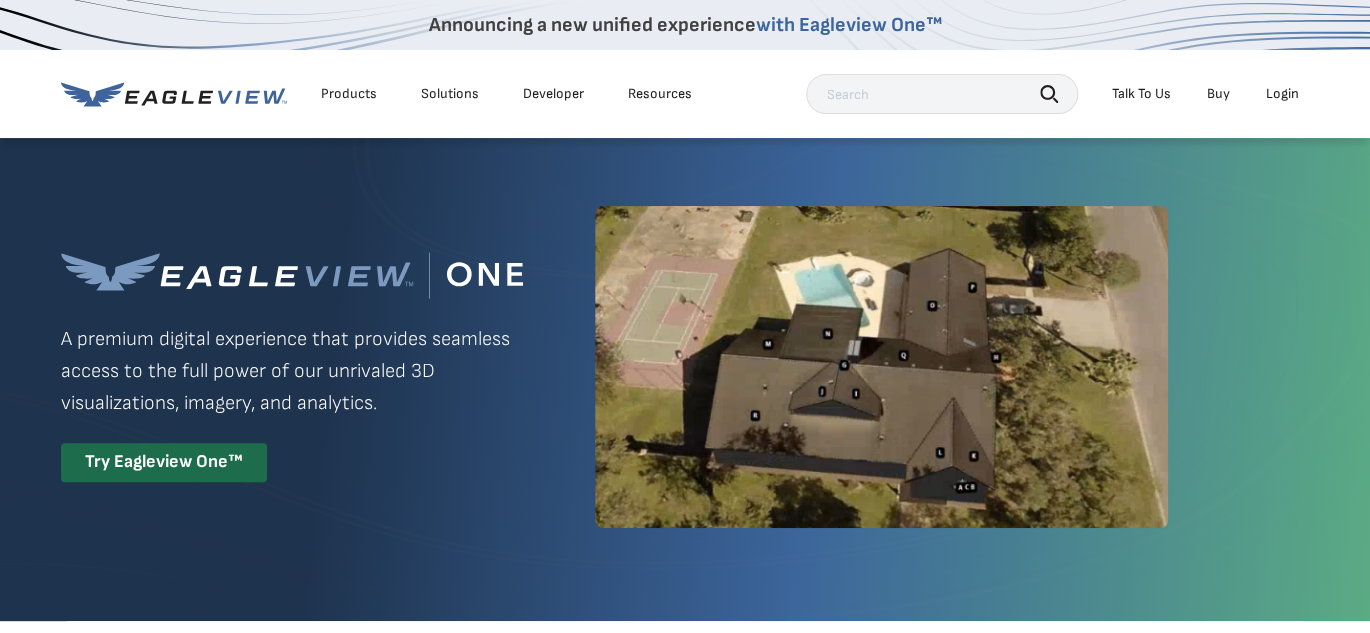 click on "Resources" at bounding box center [660, 94] 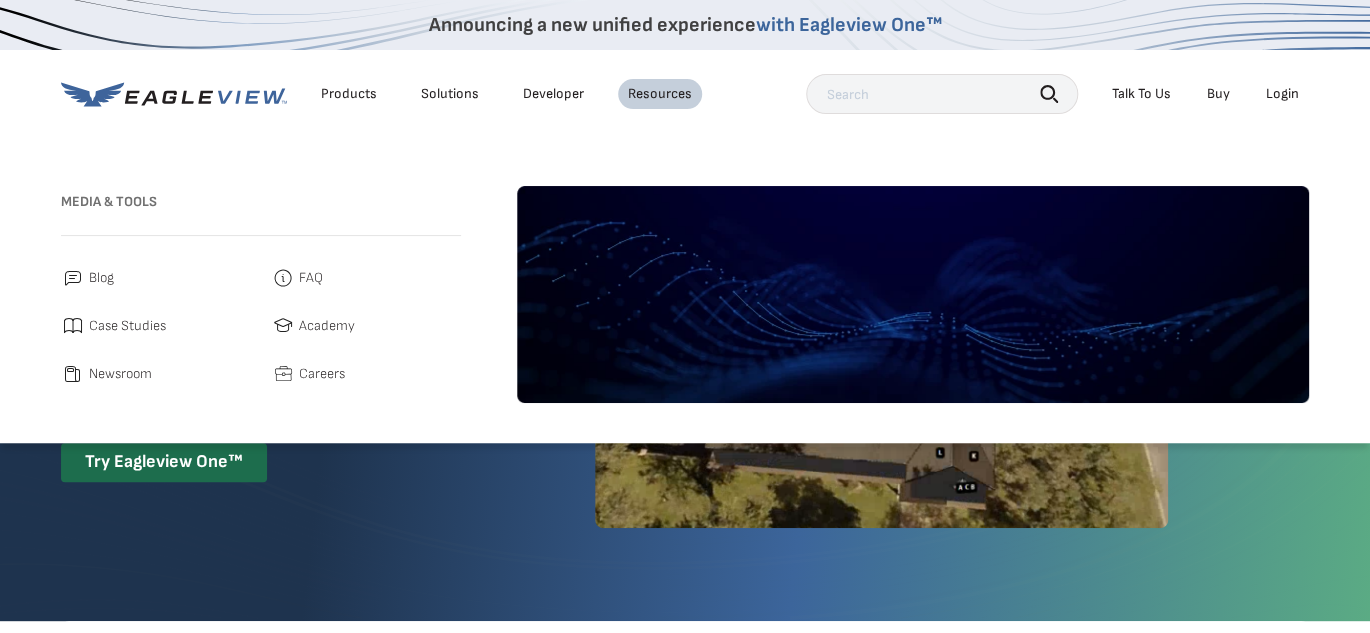 click on "Developer" at bounding box center (553, 94) 